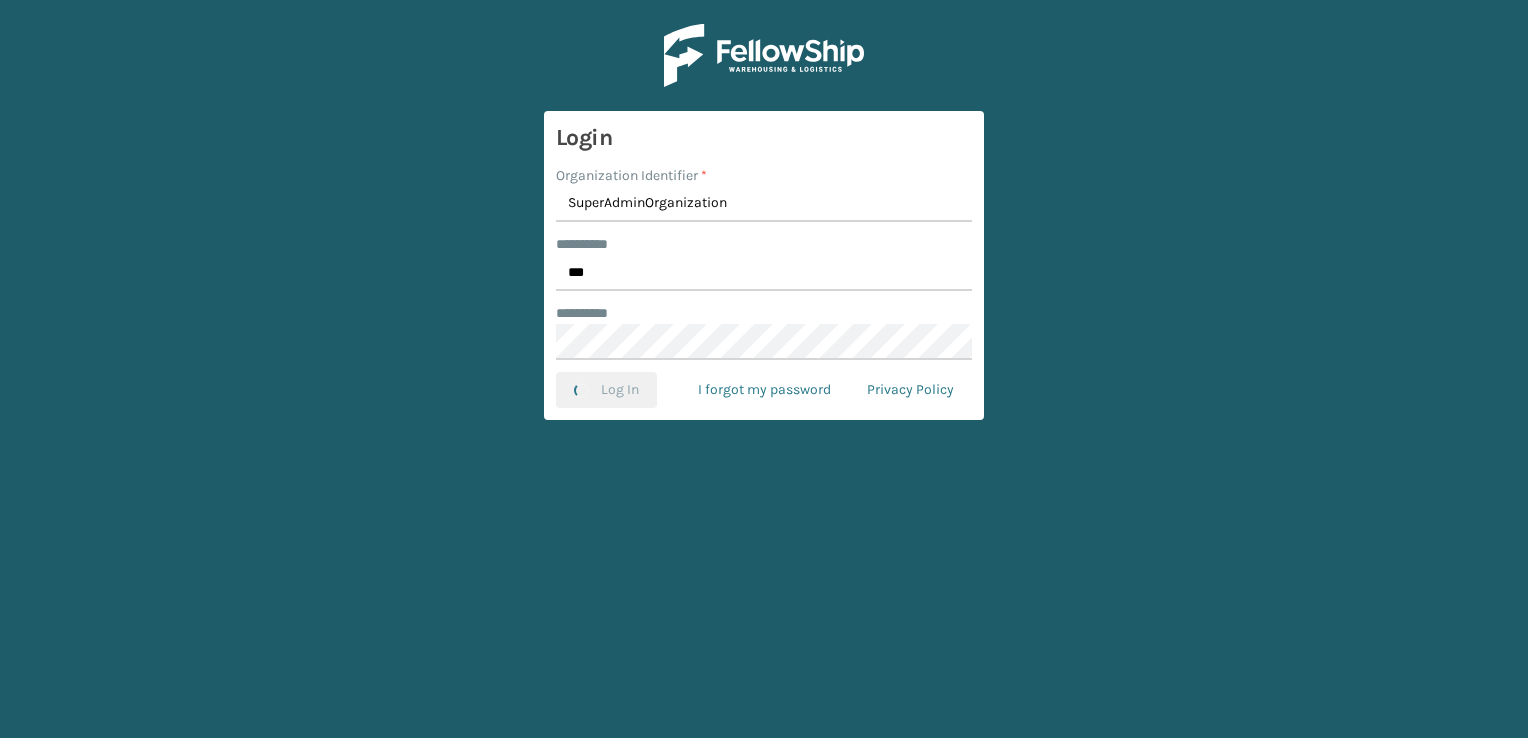 scroll, scrollTop: 0, scrollLeft: 0, axis: both 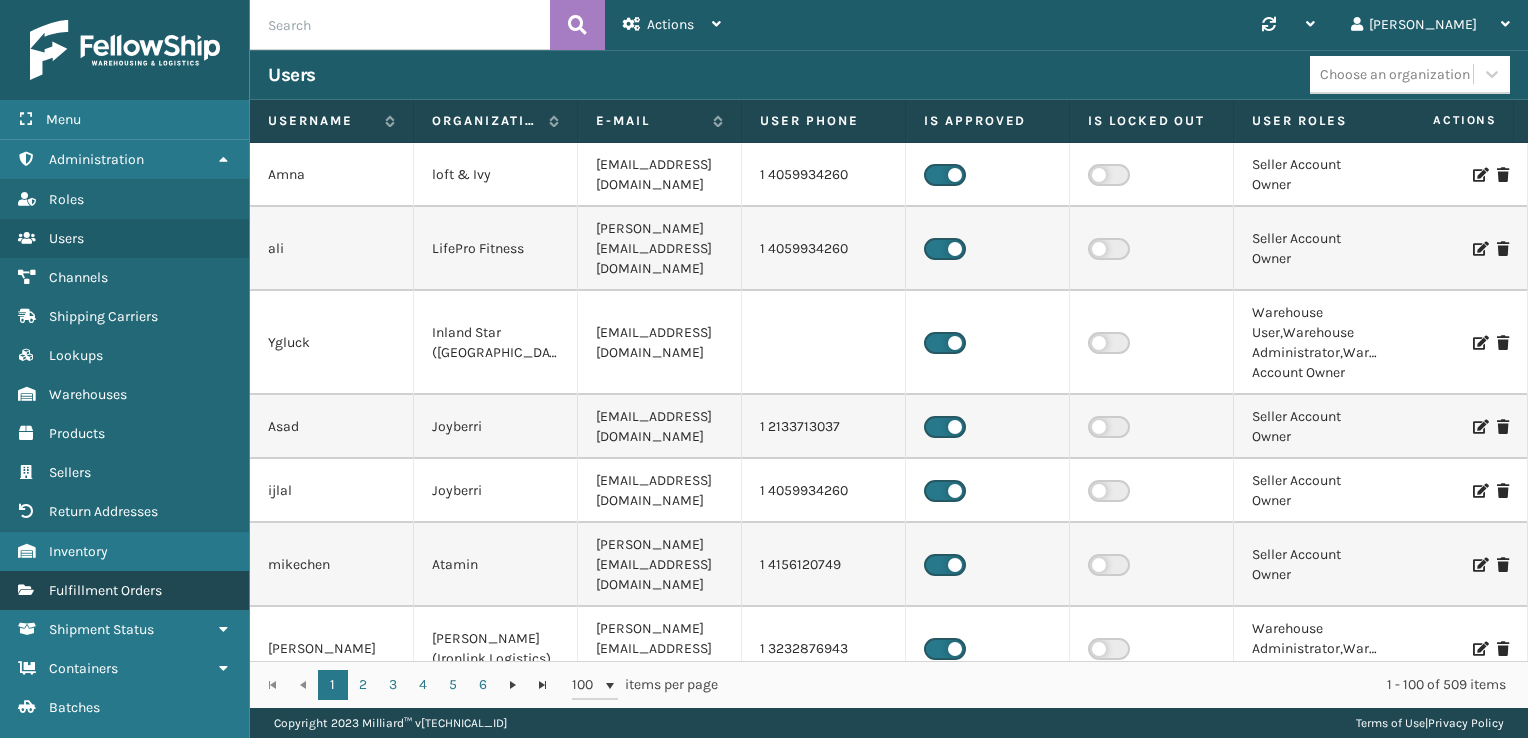 click on "Sellers   Fulfillment Orders" at bounding box center [124, 590] 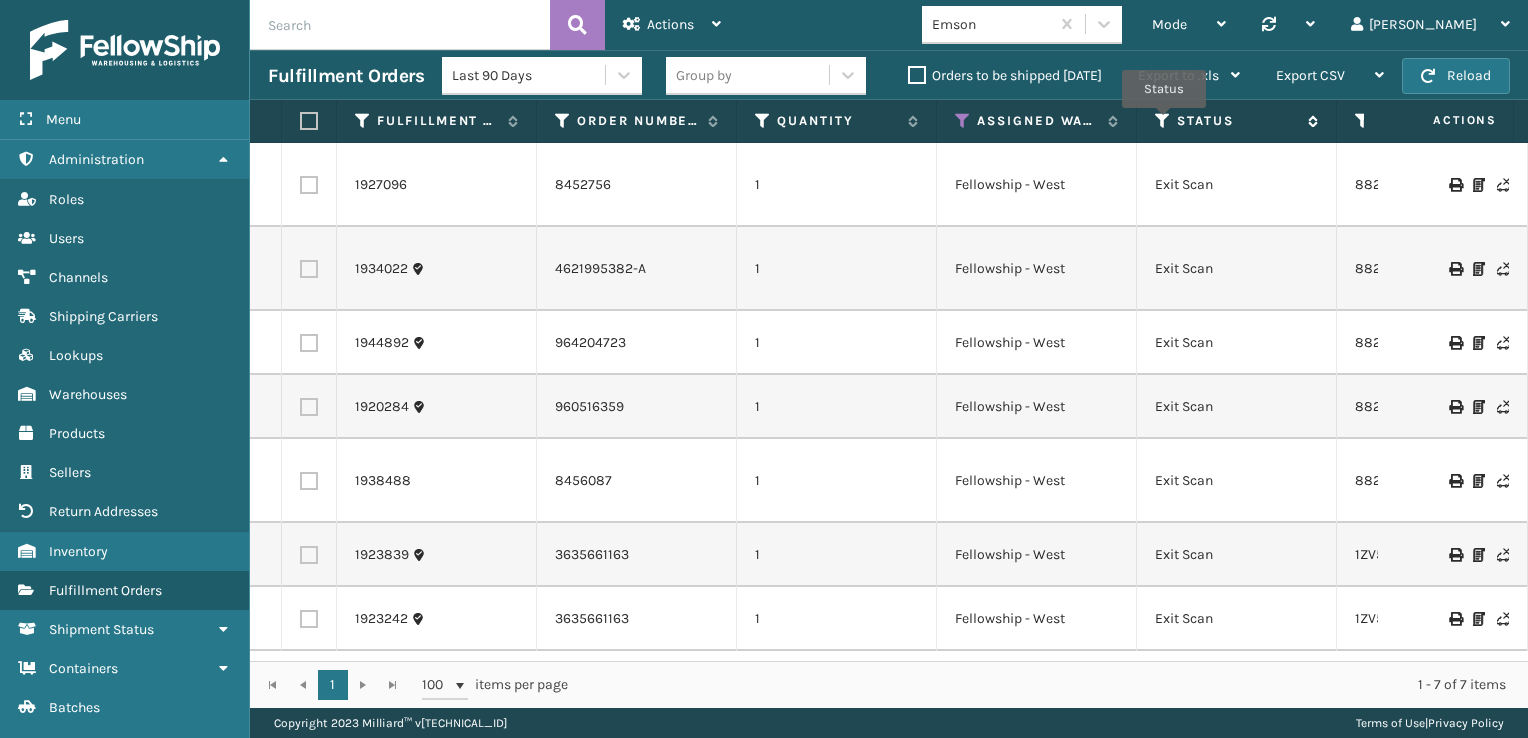 click at bounding box center (1163, 121) 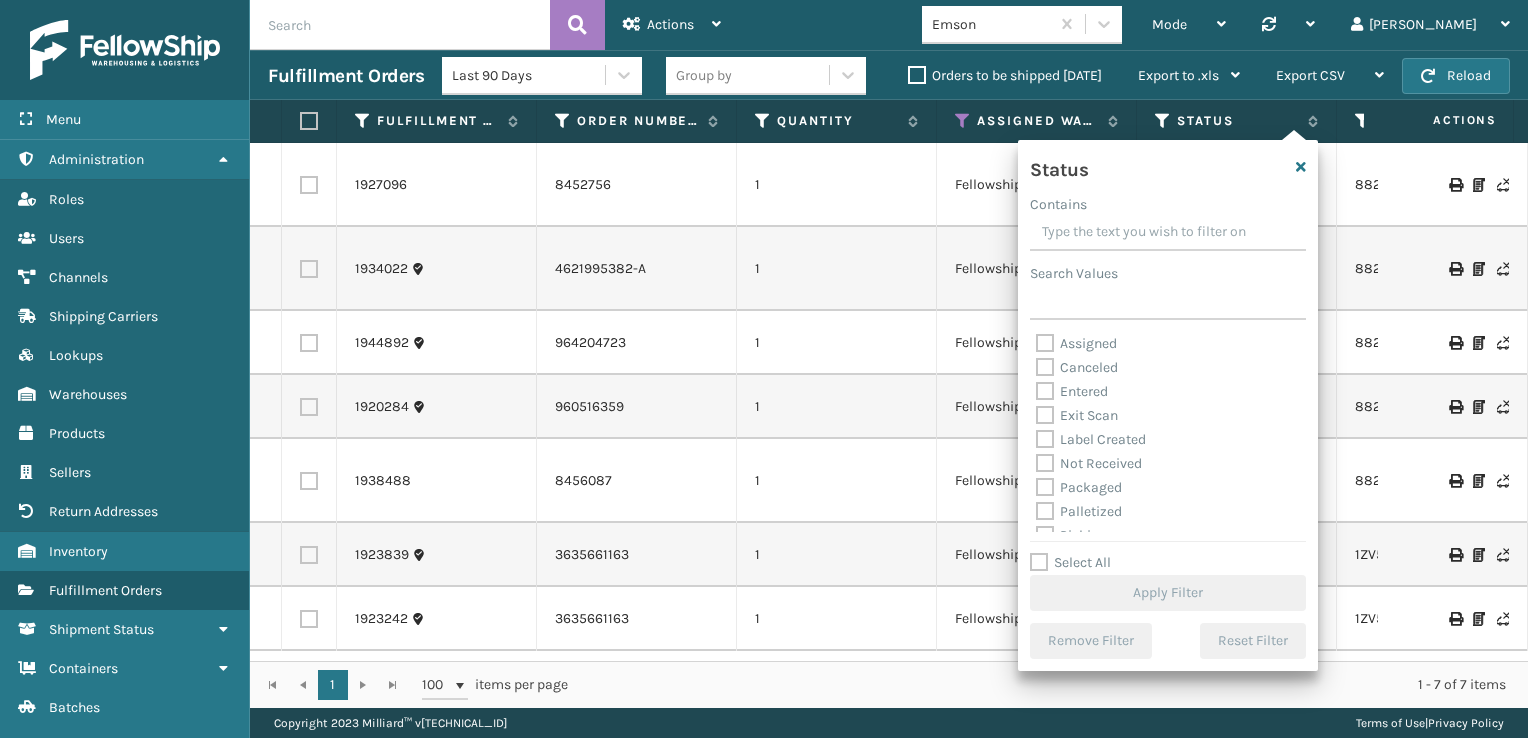 click on "Palletized" at bounding box center [1079, 511] 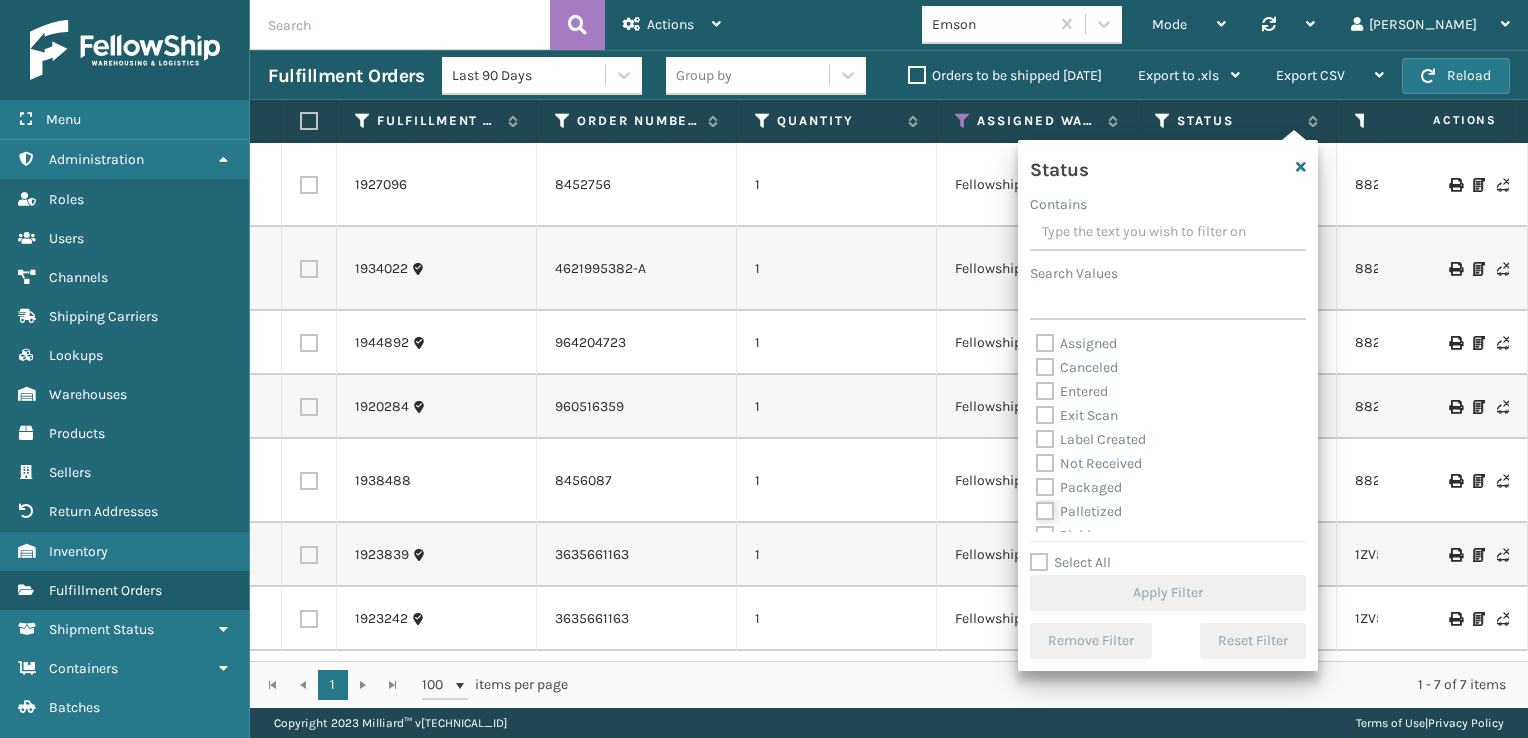 click on "Palletized" at bounding box center (1036, 506) 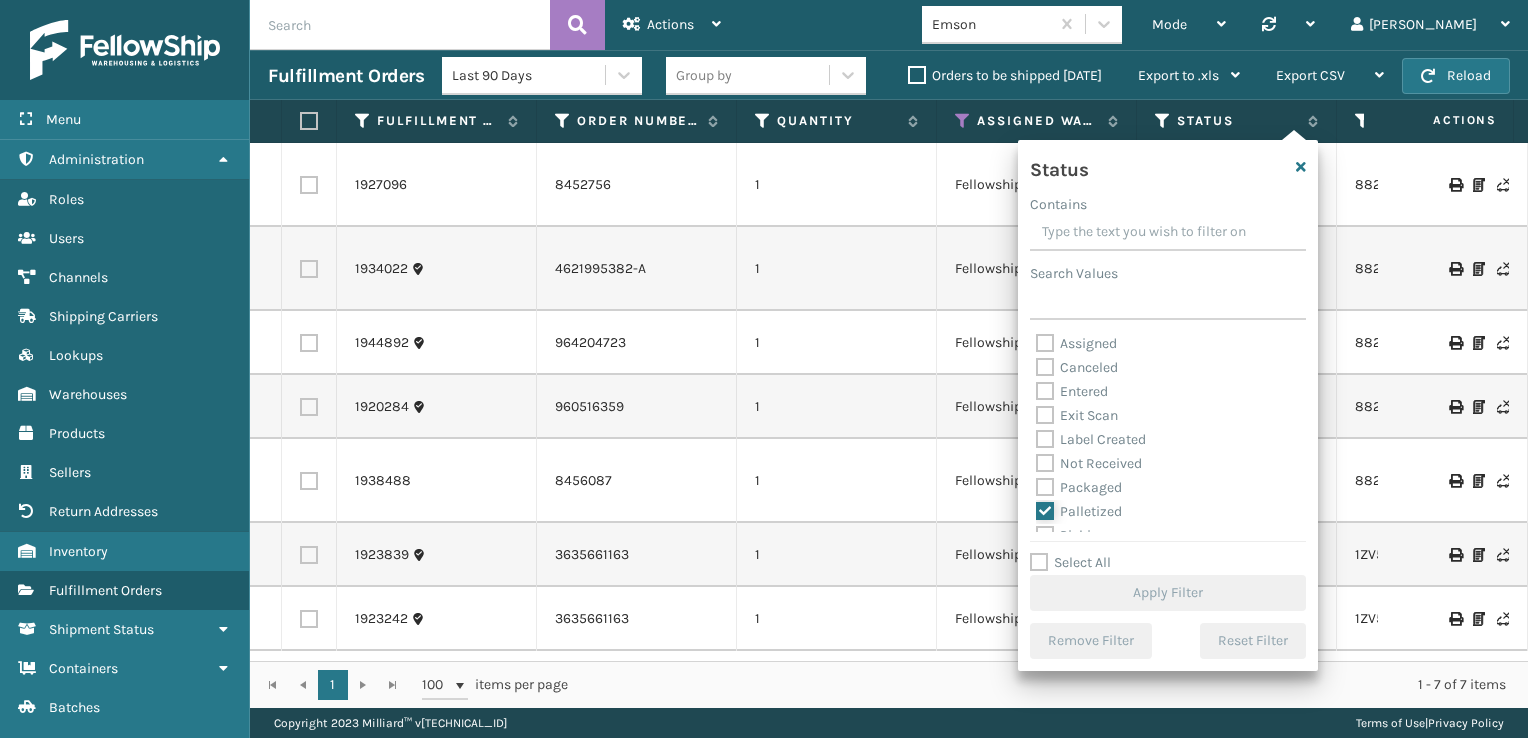 checkbox on "true" 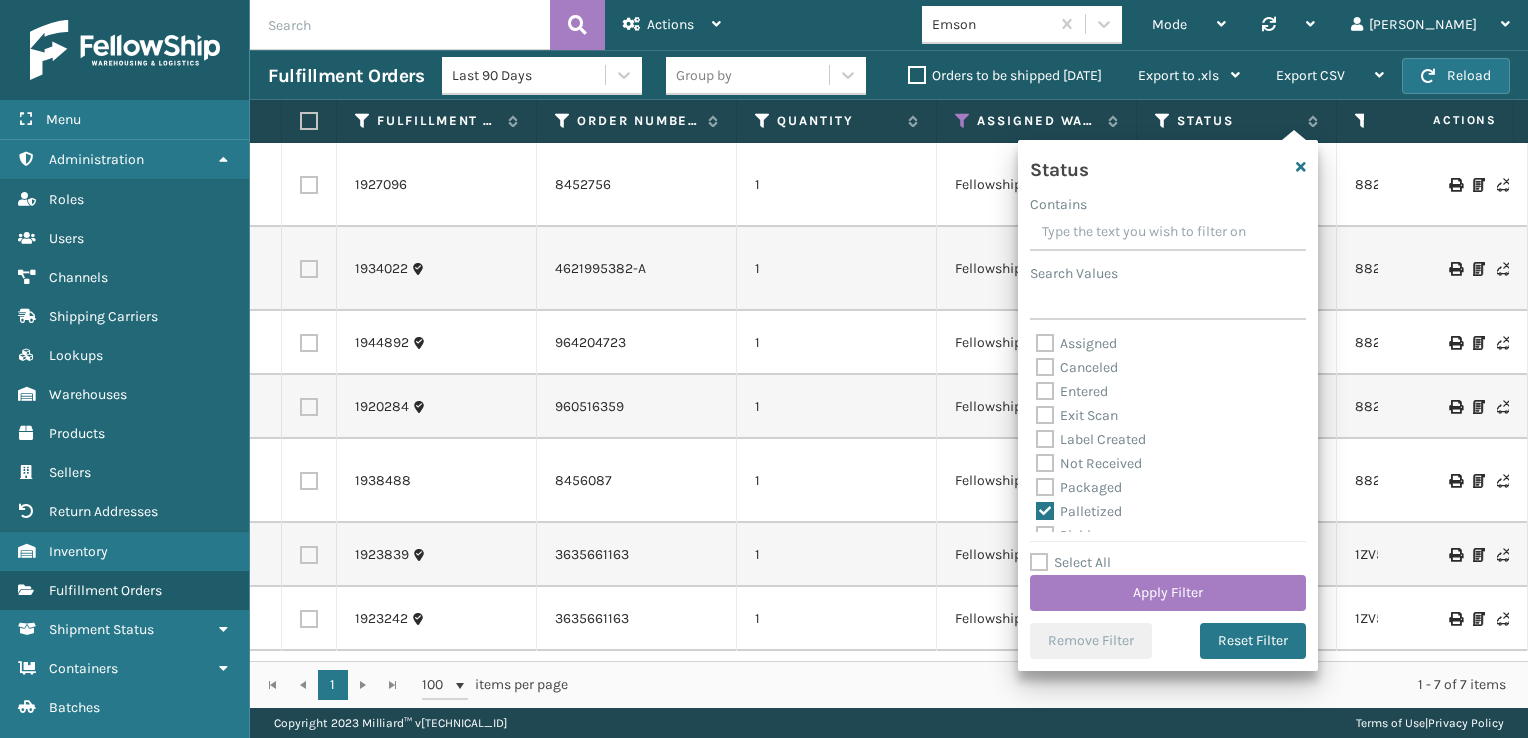 click on "Assigned" at bounding box center (1076, 343) 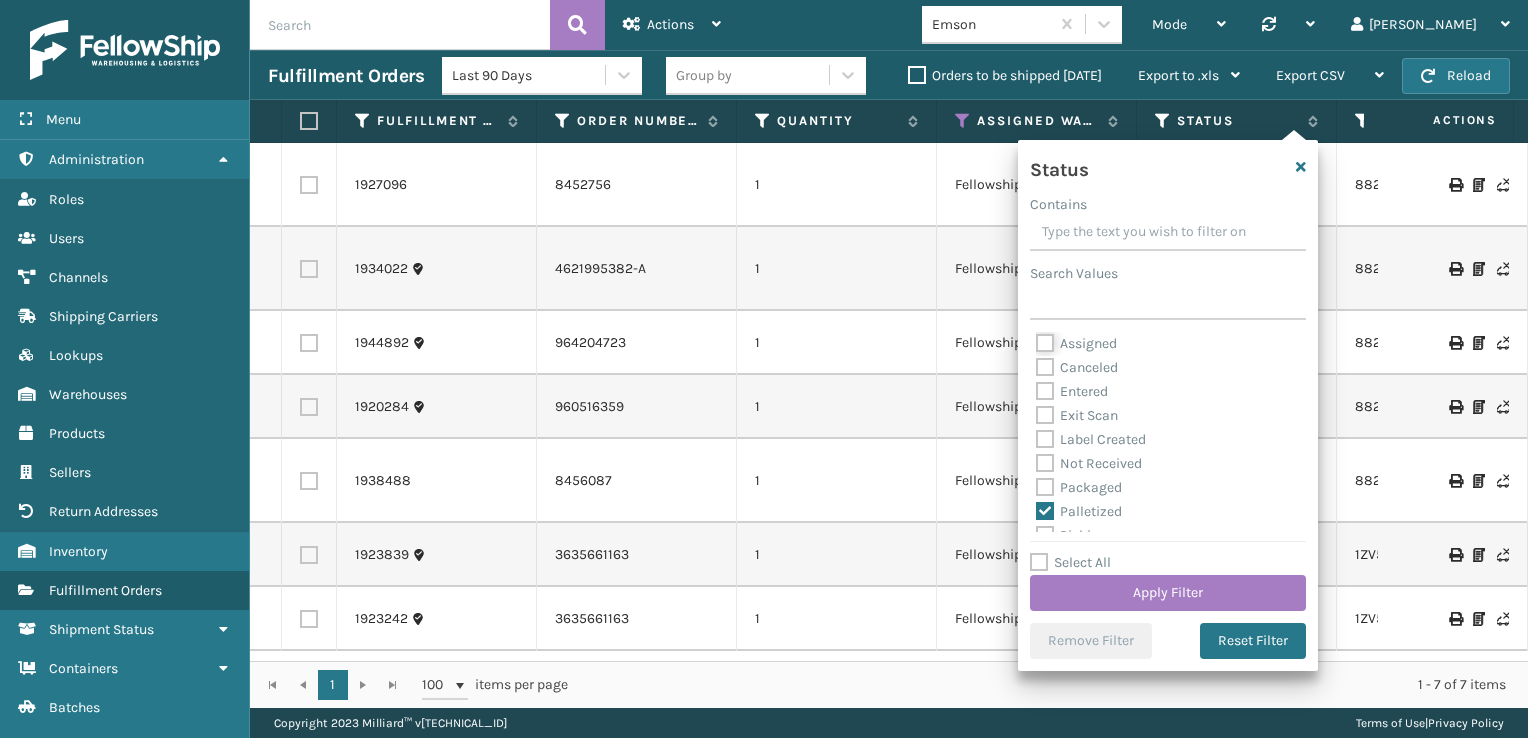 click on "Assigned" at bounding box center (1036, 338) 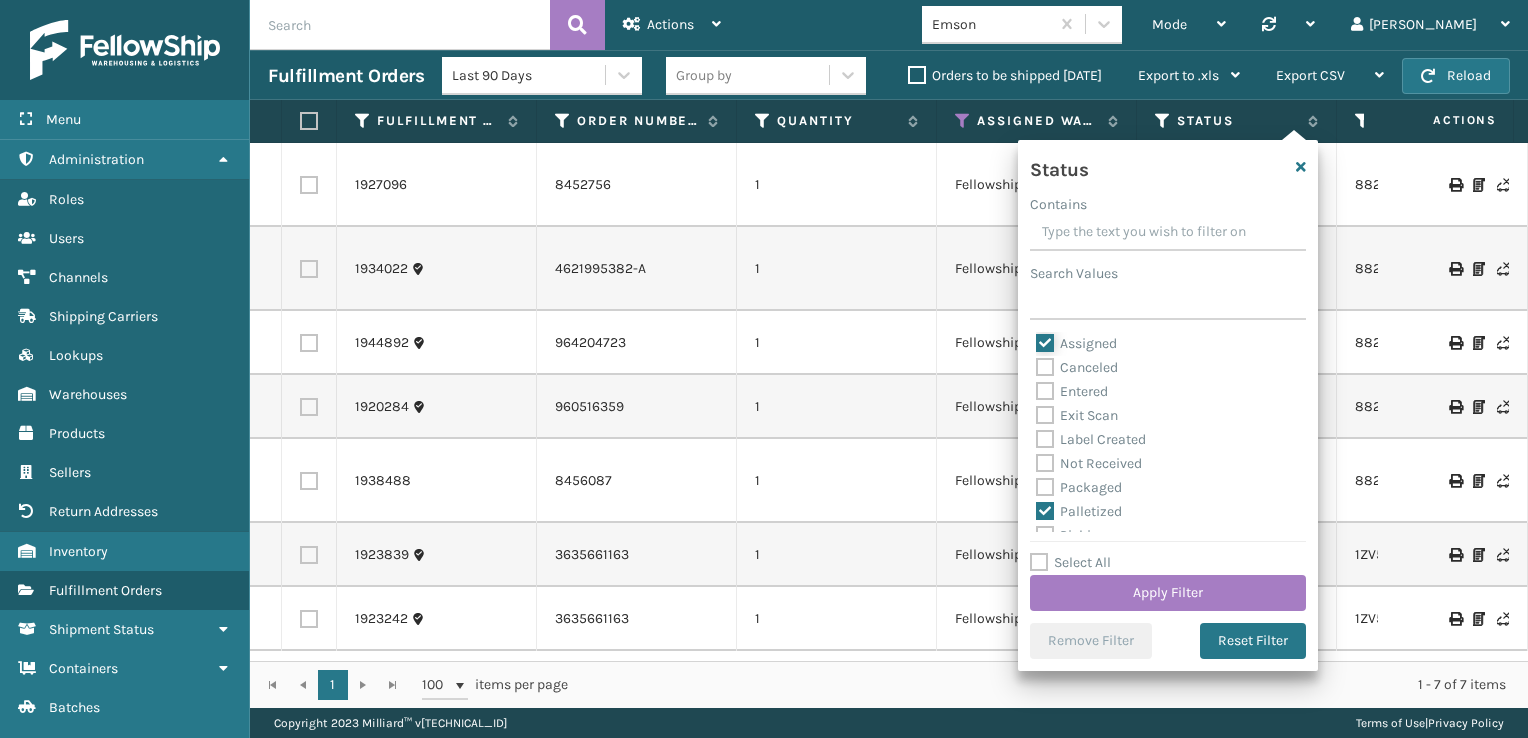 checkbox on "true" 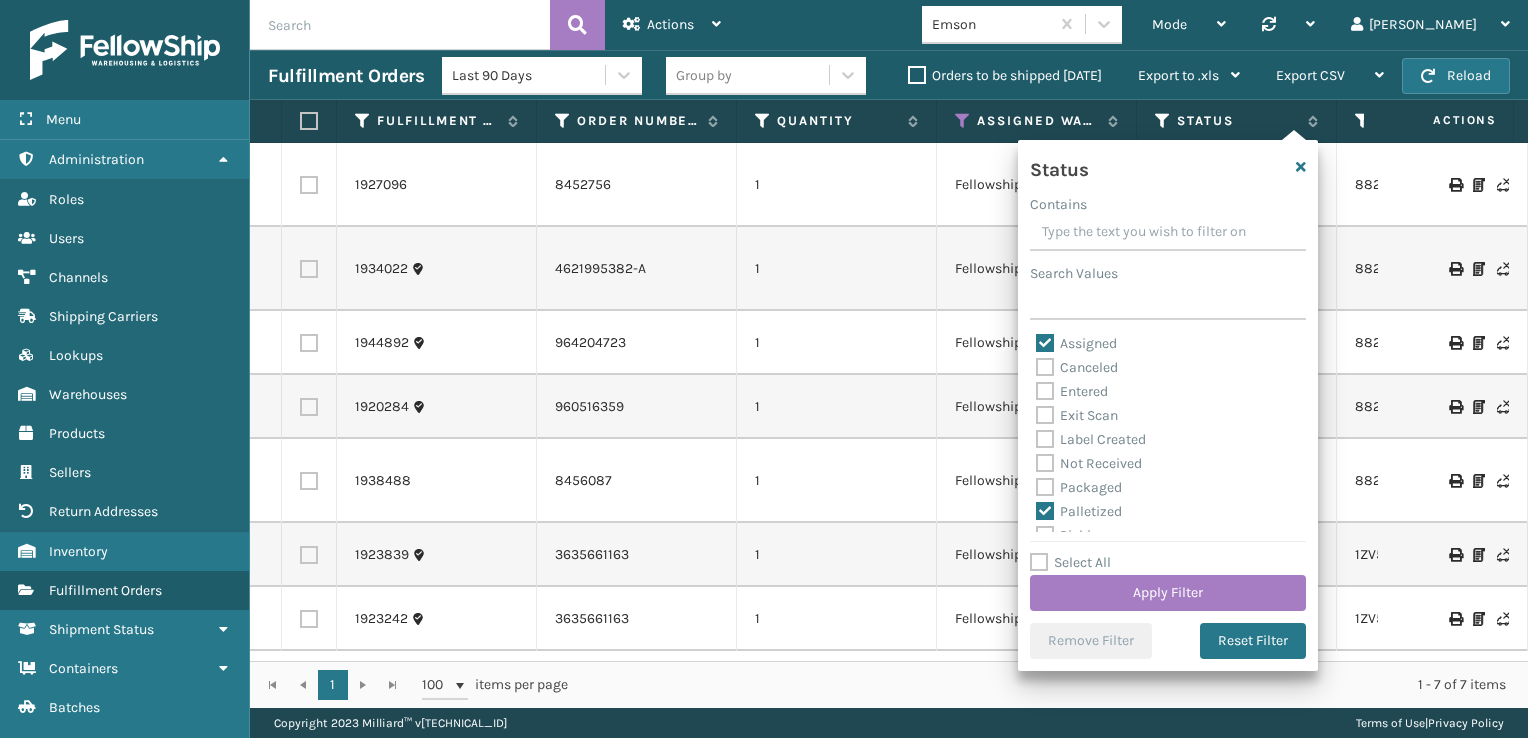 click on "Entered" at bounding box center (1072, 391) 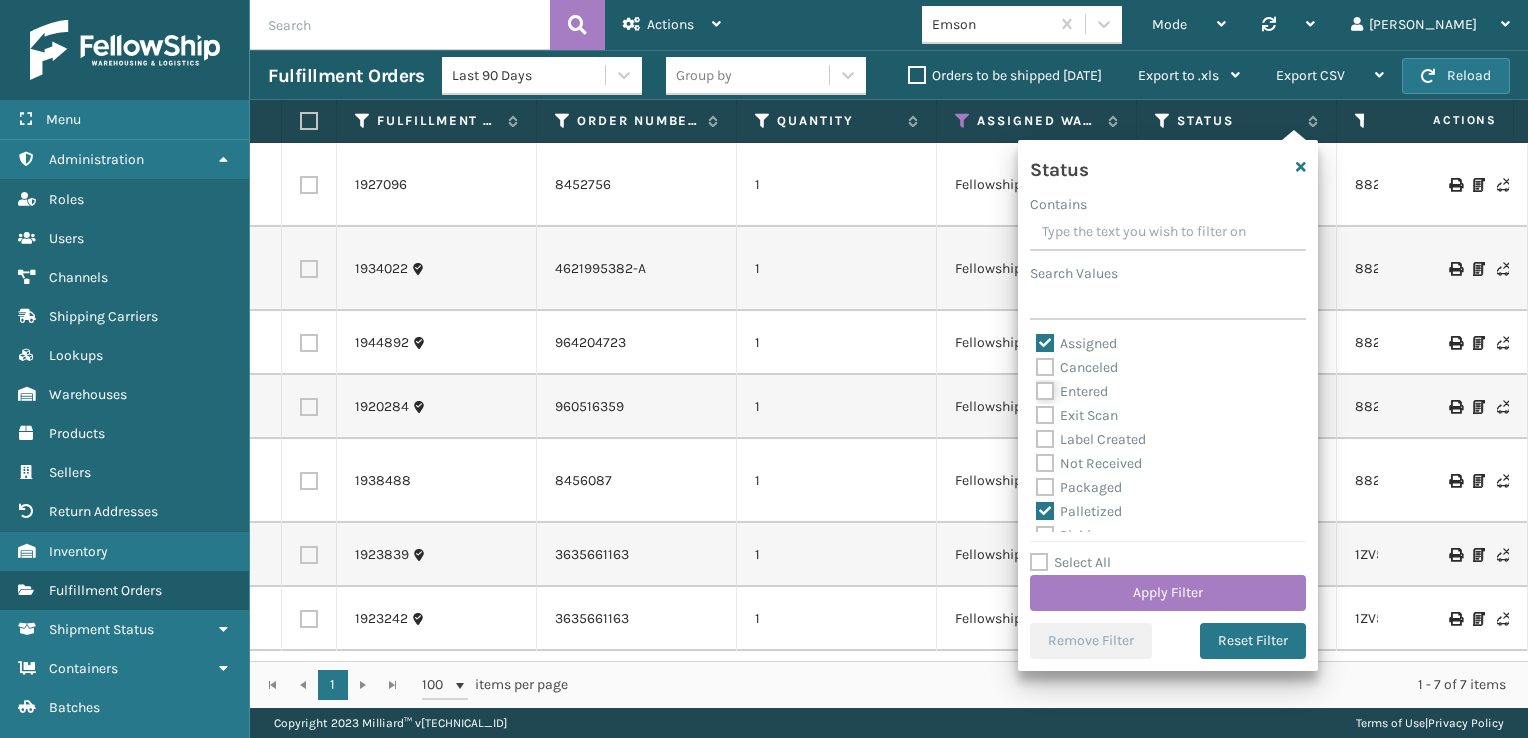 click on "Entered" at bounding box center (1036, 386) 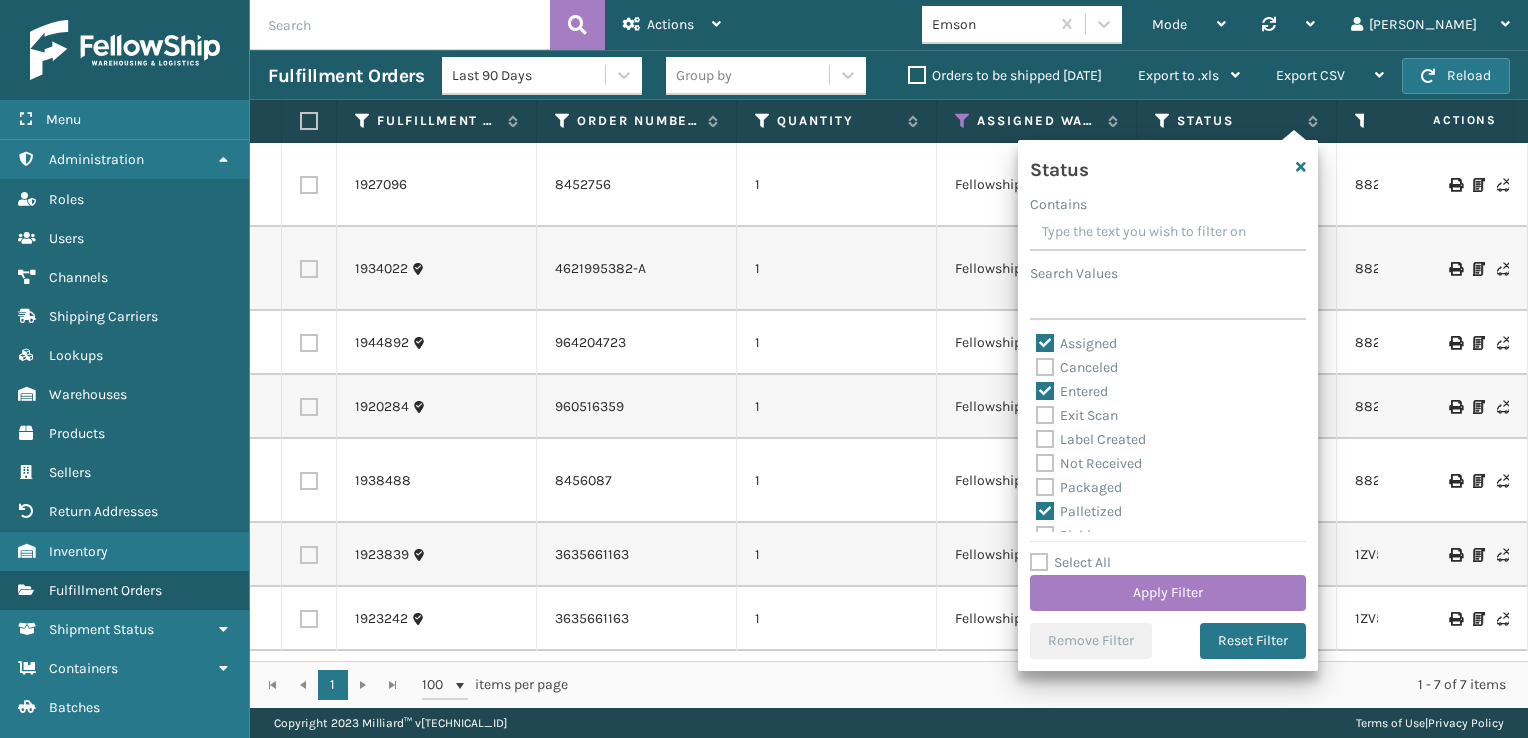click on "Palletized" at bounding box center [1079, 511] 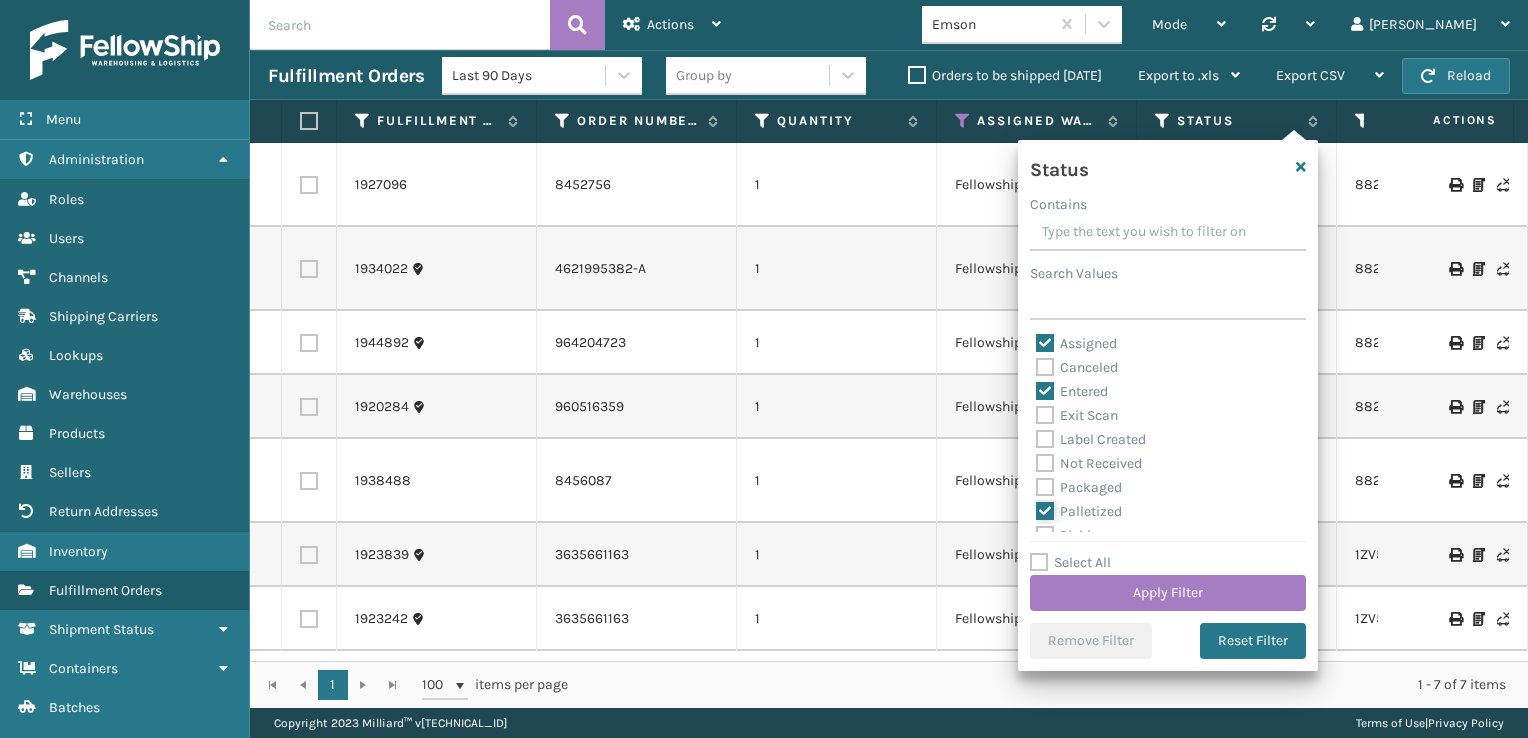 click on "Palletized" at bounding box center (1036, 506) 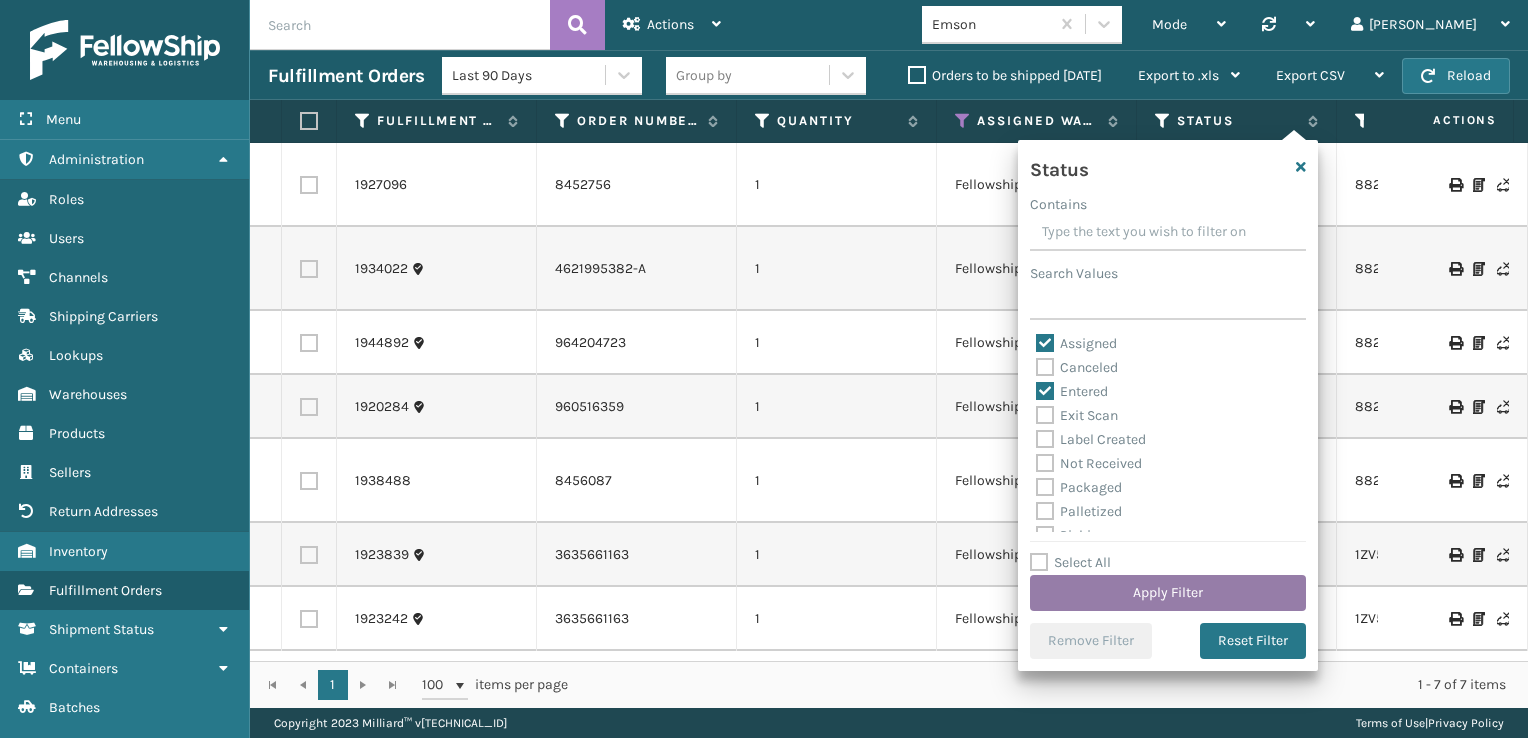 click on "Apply Filter" at bounding box center (1168, 593) 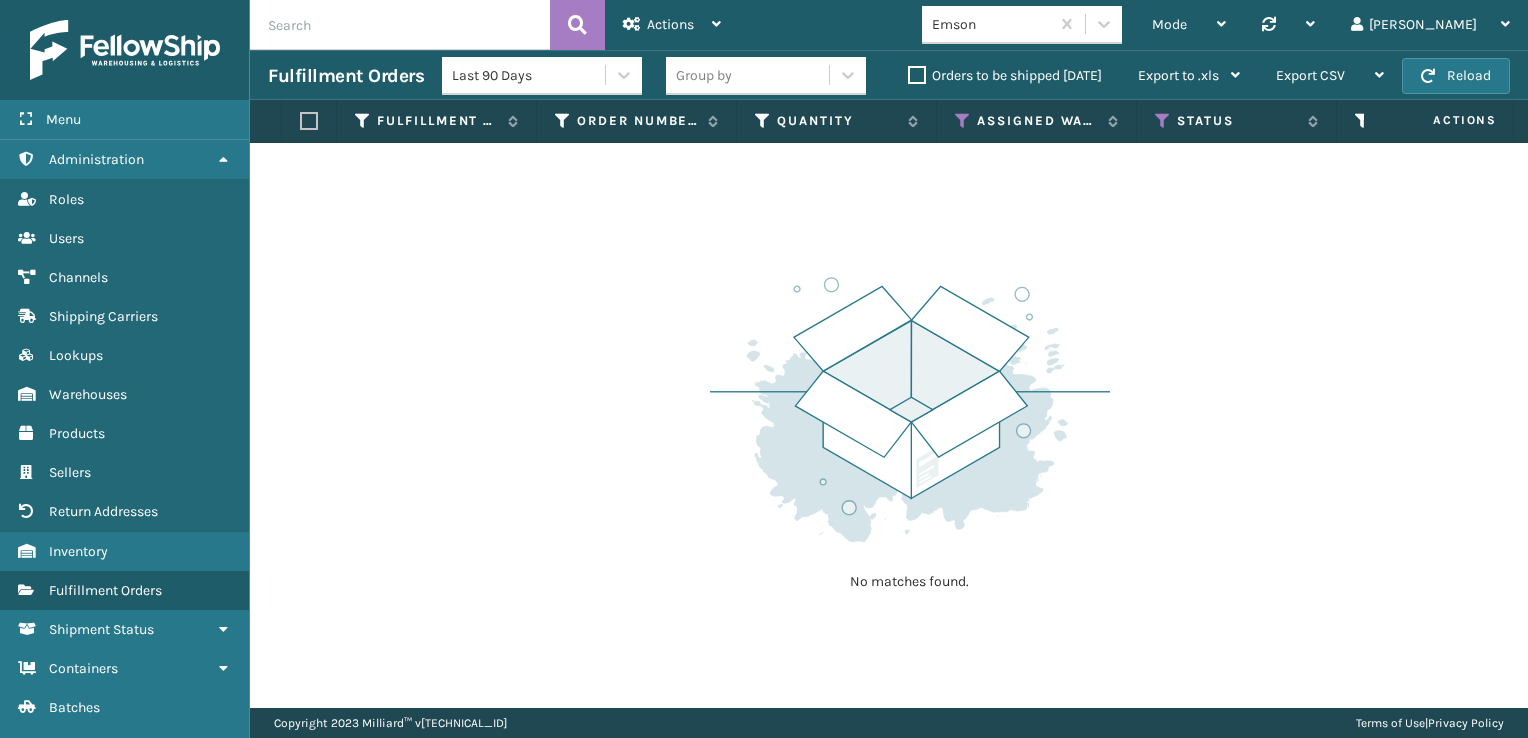 click on "Orders to be shipped [DATE]" at bounding box center [1005, 75] 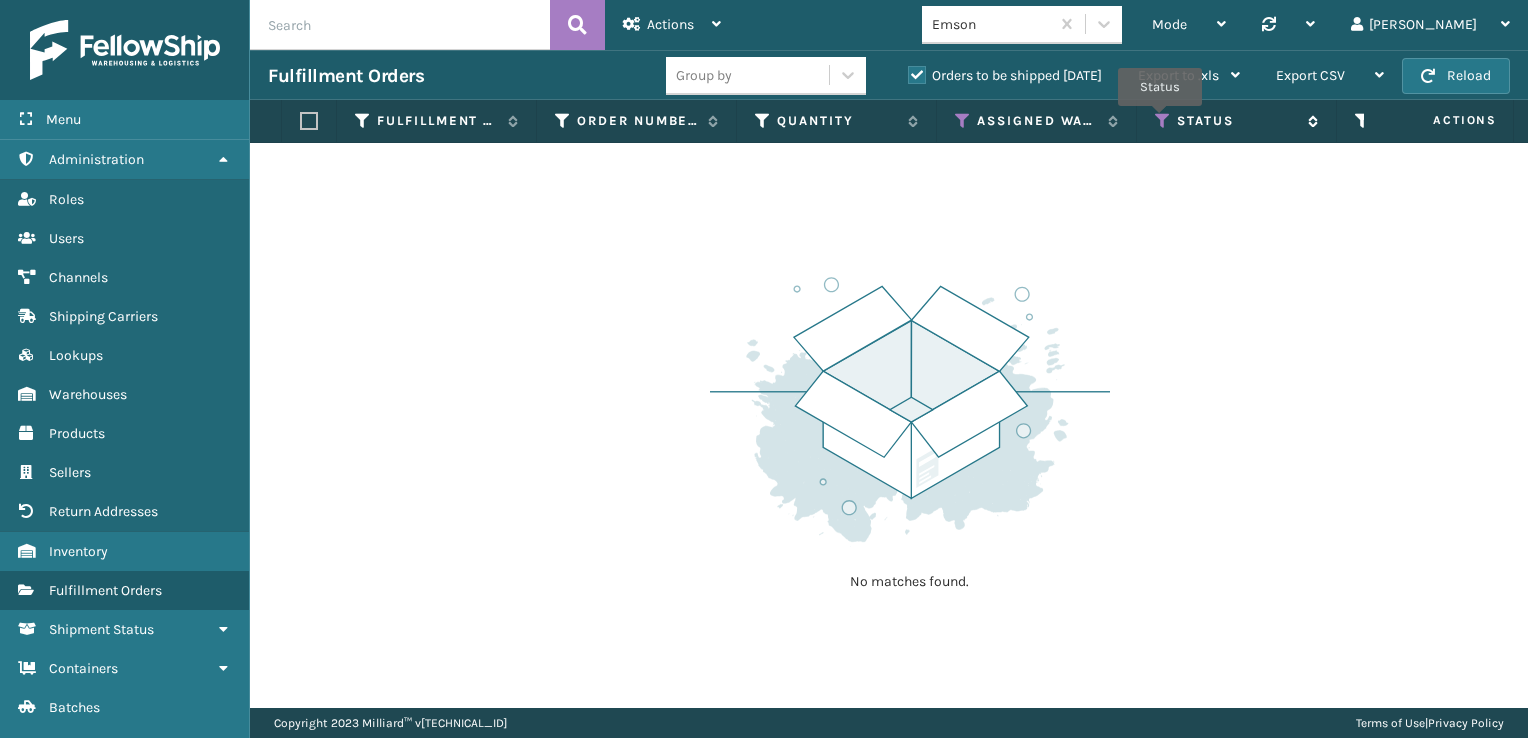 click at bounding box center (1163, 121) 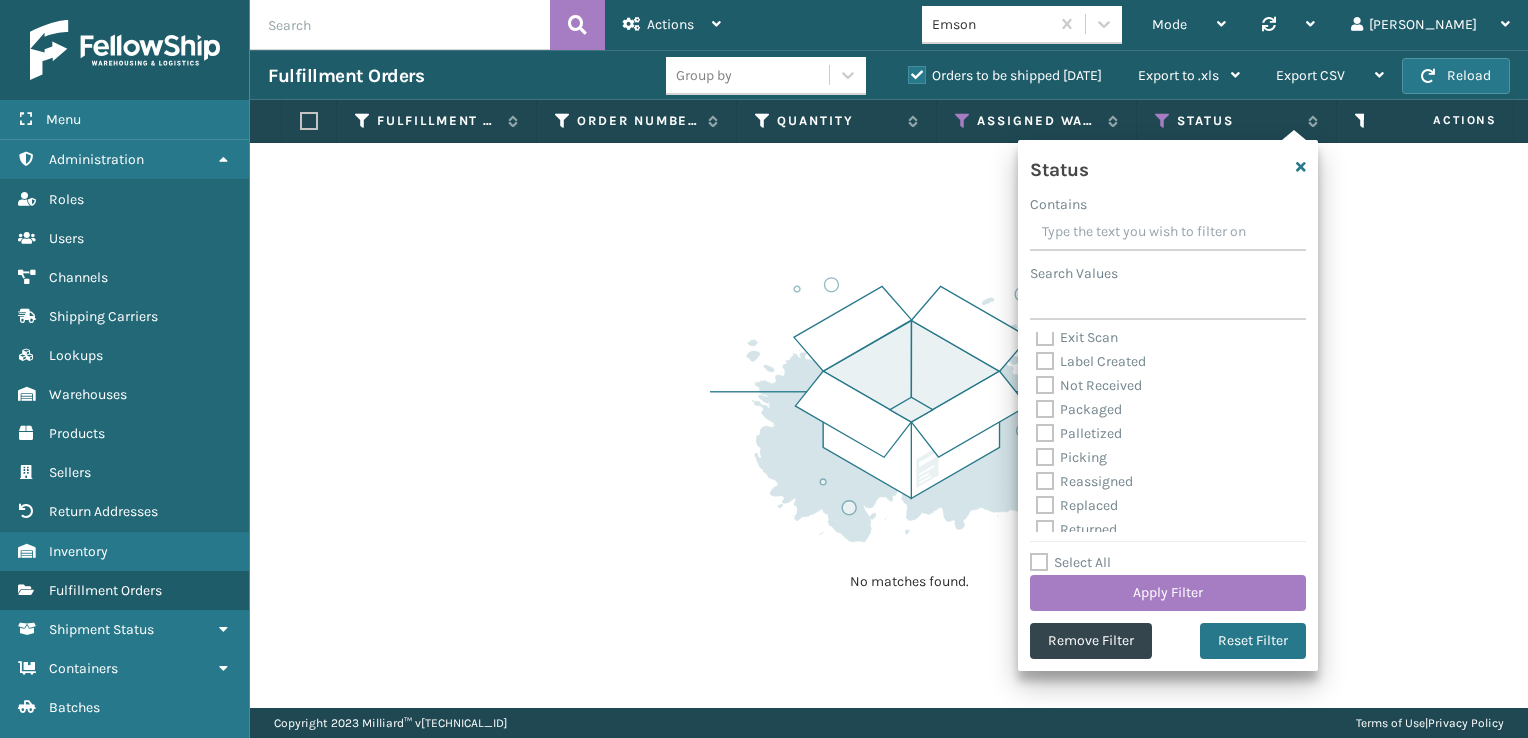scroll, scrollTop: 80, scrollLeft: 0, axis: vertical 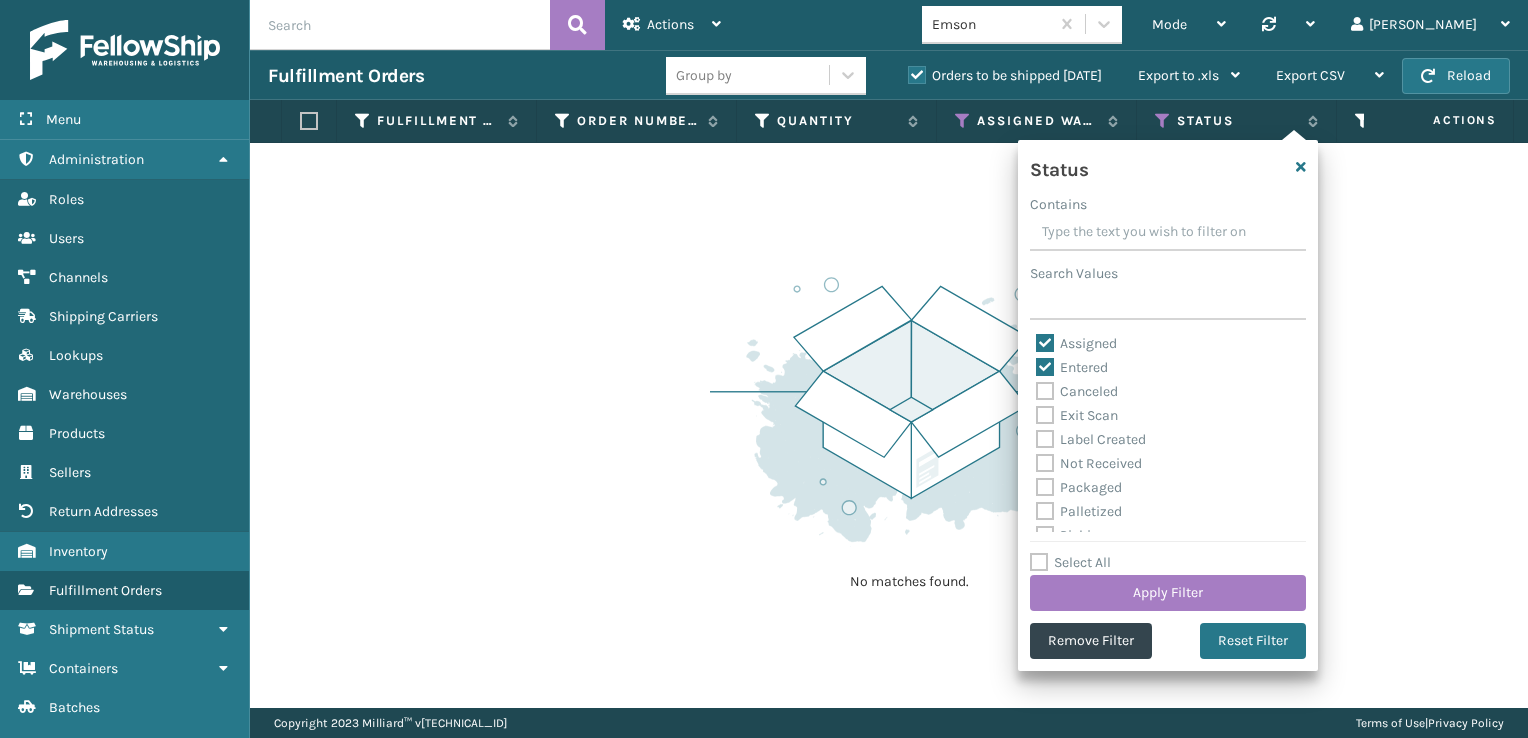 click on "Exit Scan" at bounding box center [1077, 415] 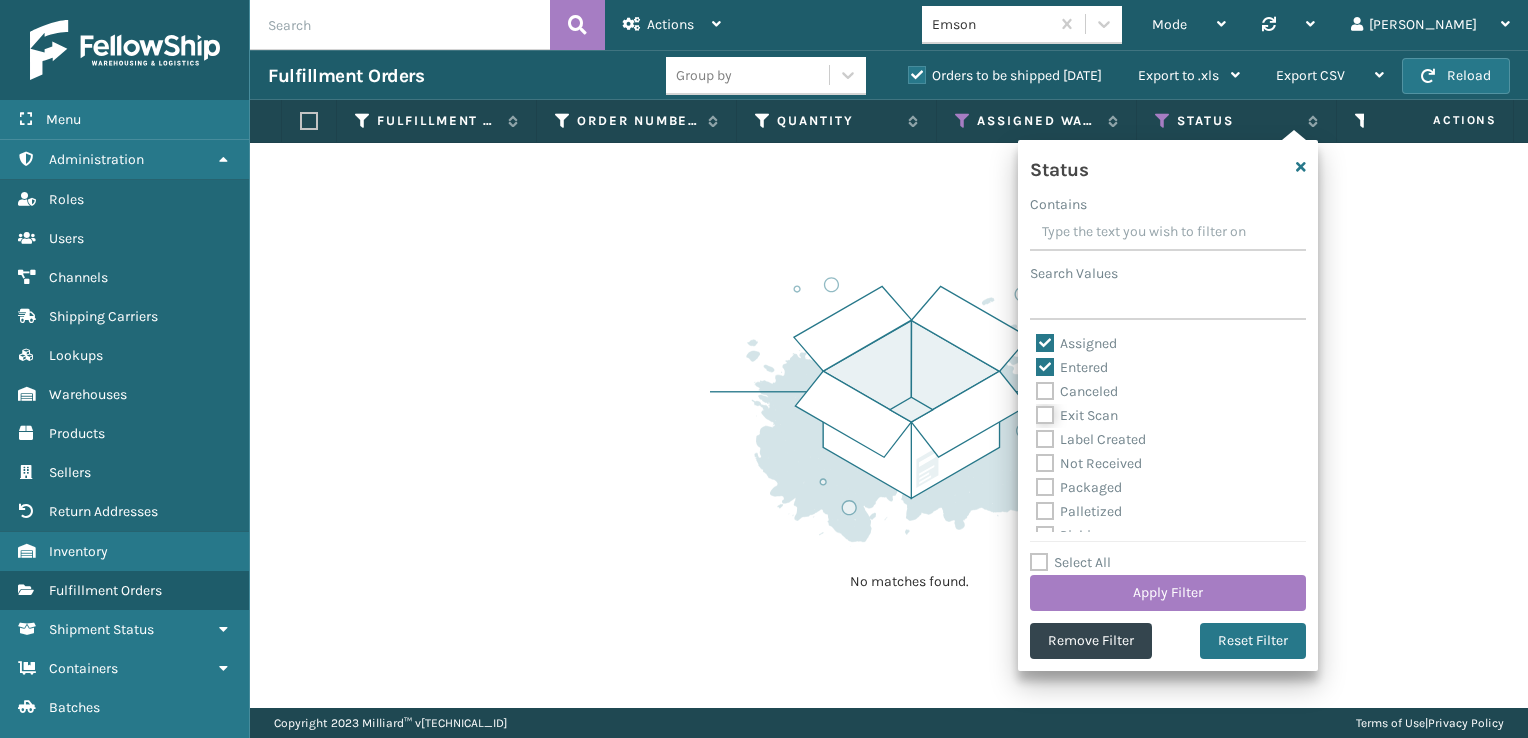 click on "Exit Scan" at bounding box center (1036, 410) 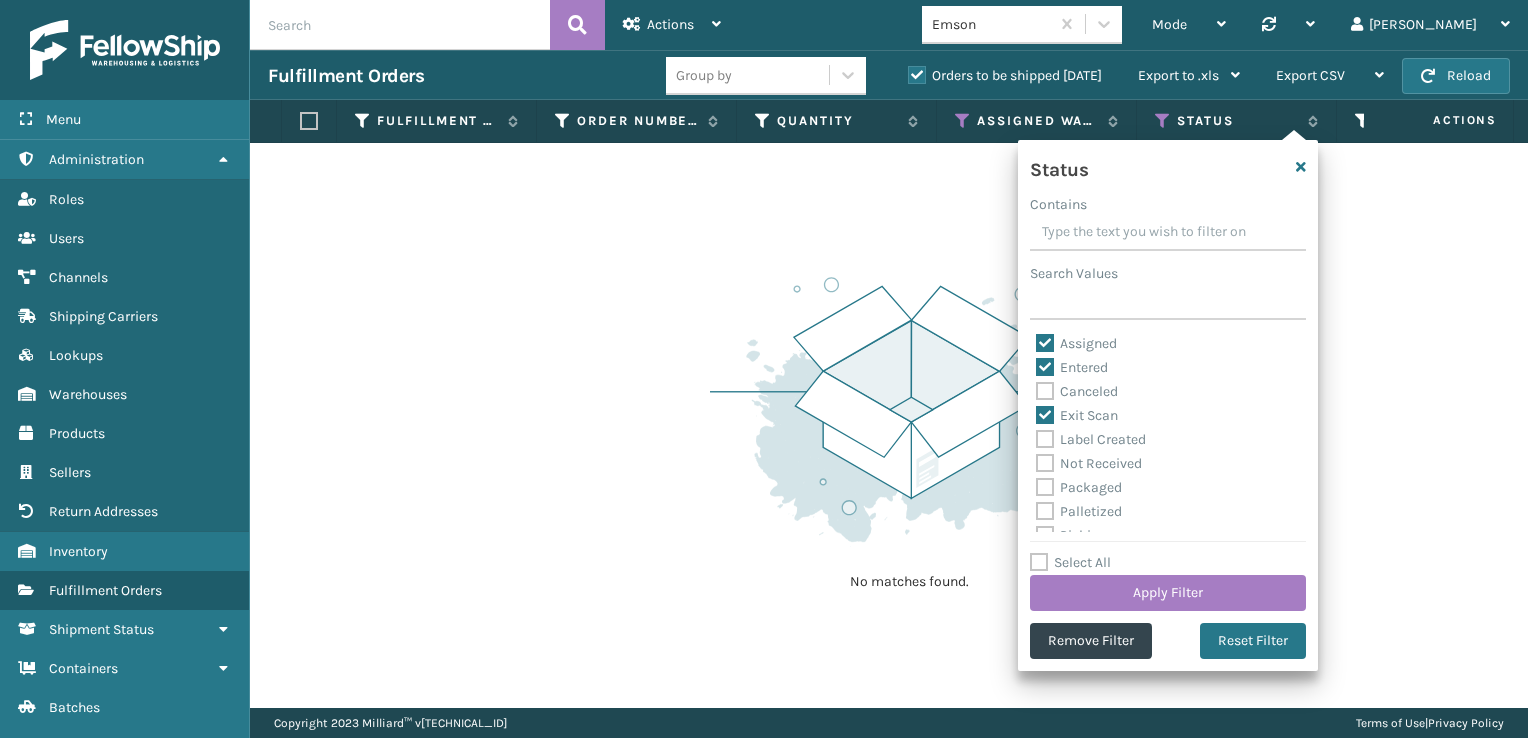 click on "Entered" at bounding box center [1072, 367] 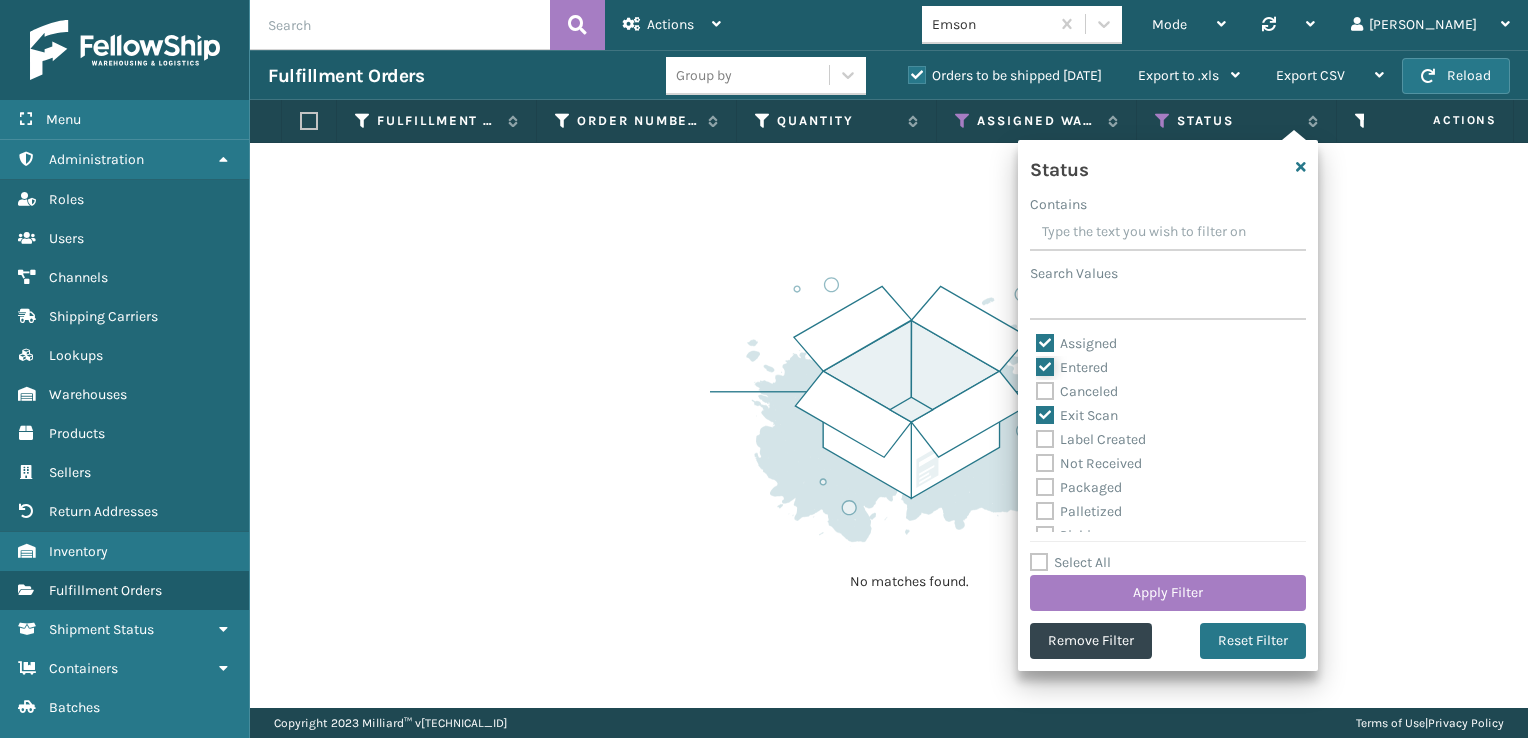 checkbox on "false" 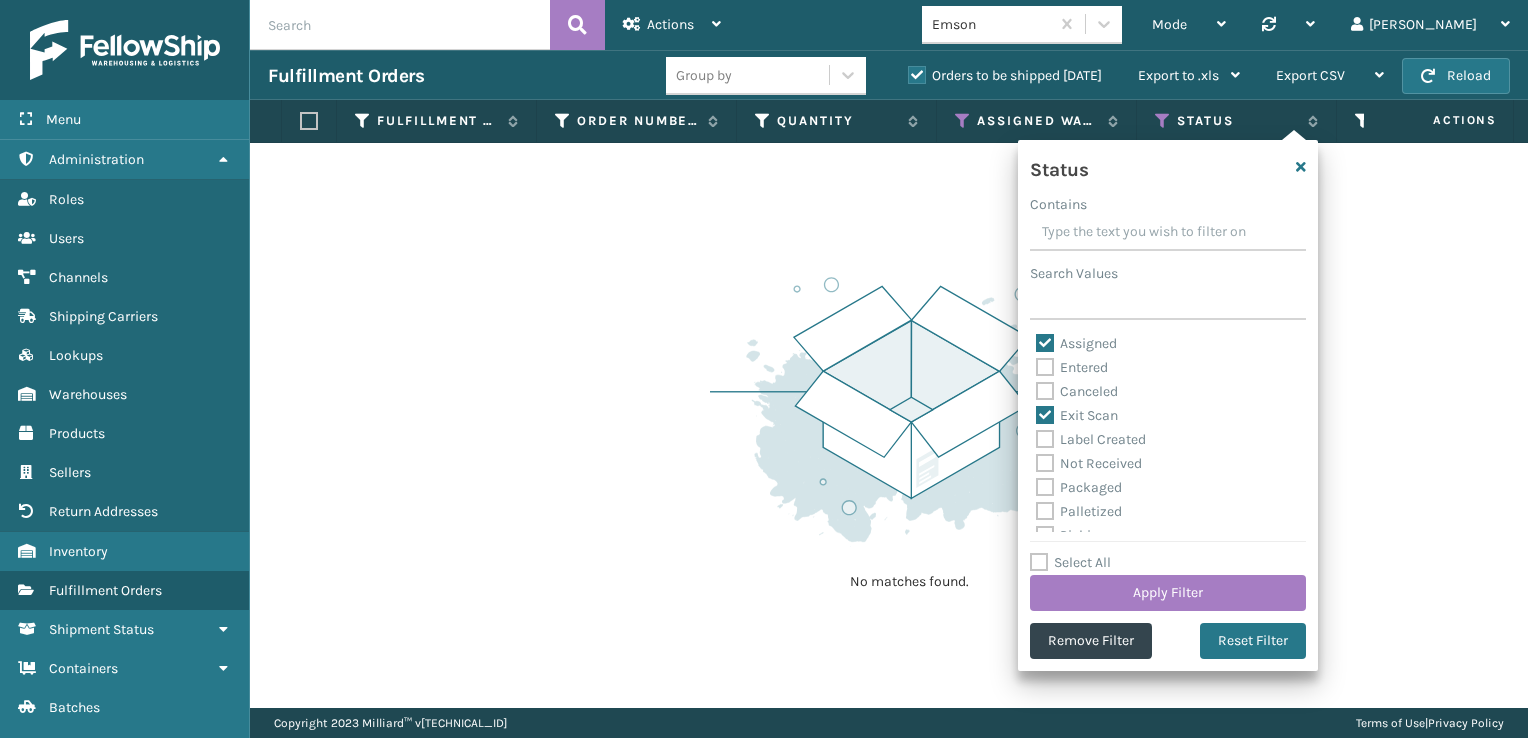 click on "Assigned" at bounding box center (1076, 343) 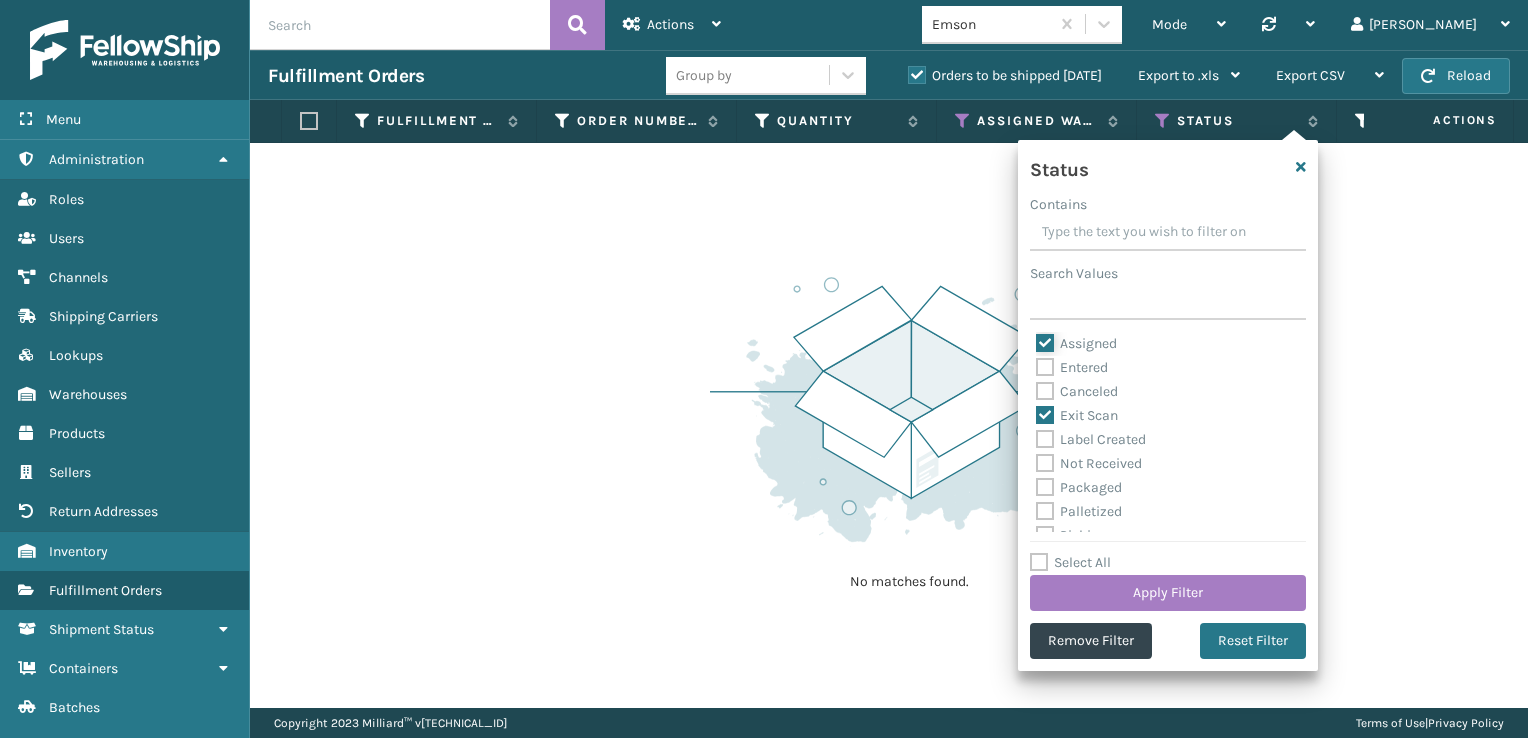 click on "Assigned" at bounding box center [1036, 338] 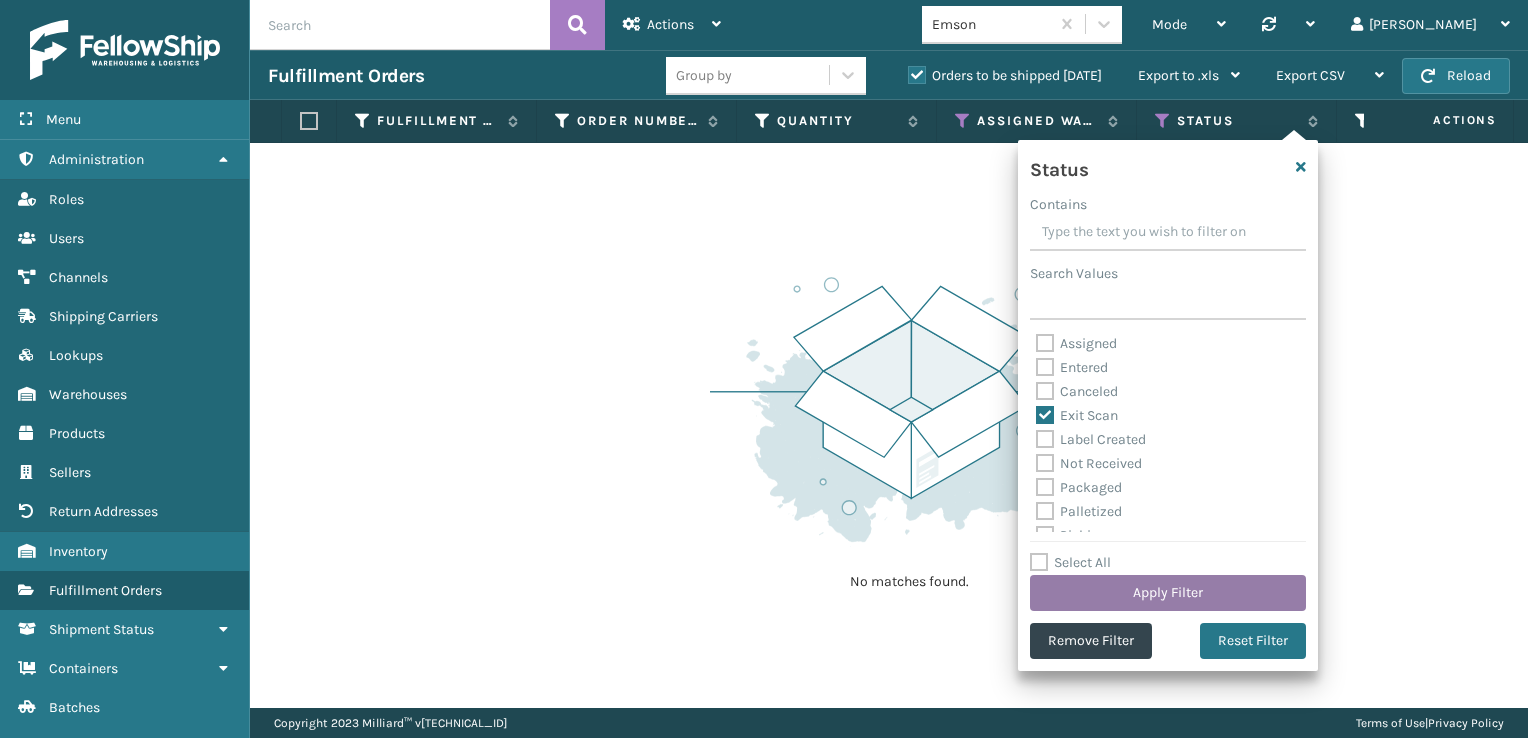 click on "Apply Filter" at bounding box center [1168, 593] 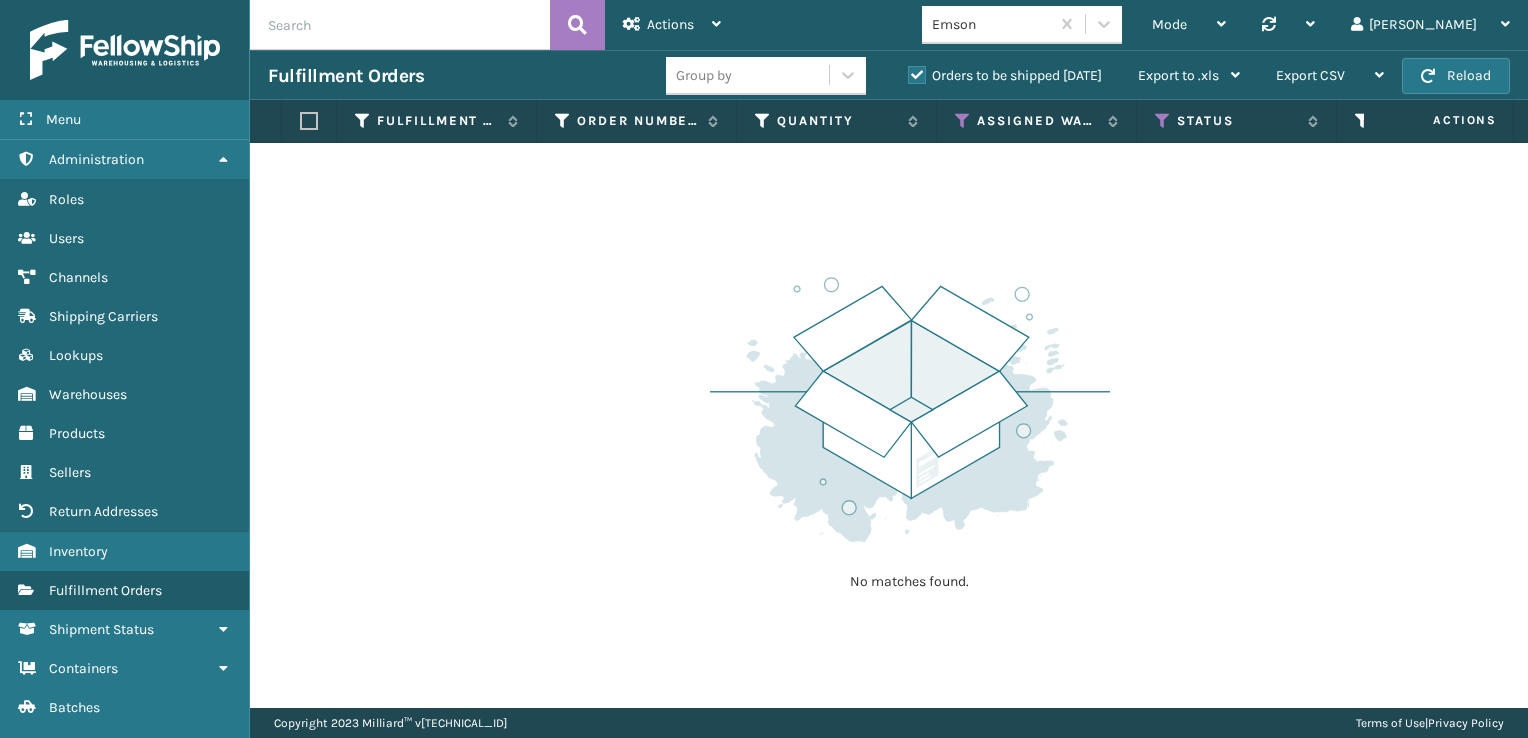 click on "Orders to be shipped [DATE]" at bounding box center [1005, 75] 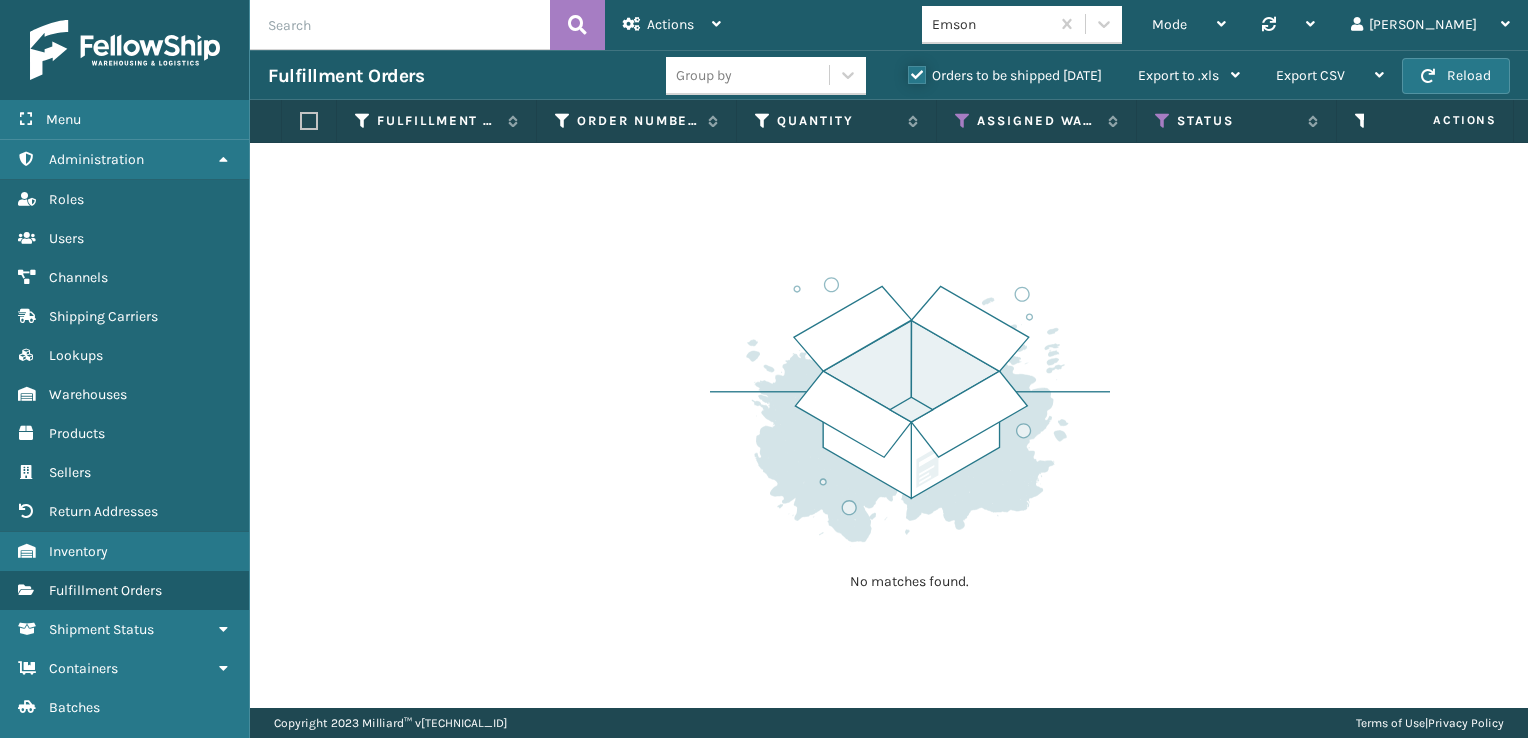 click on "Orders to be shipped [DATE]" at bounding box center (908, 70) 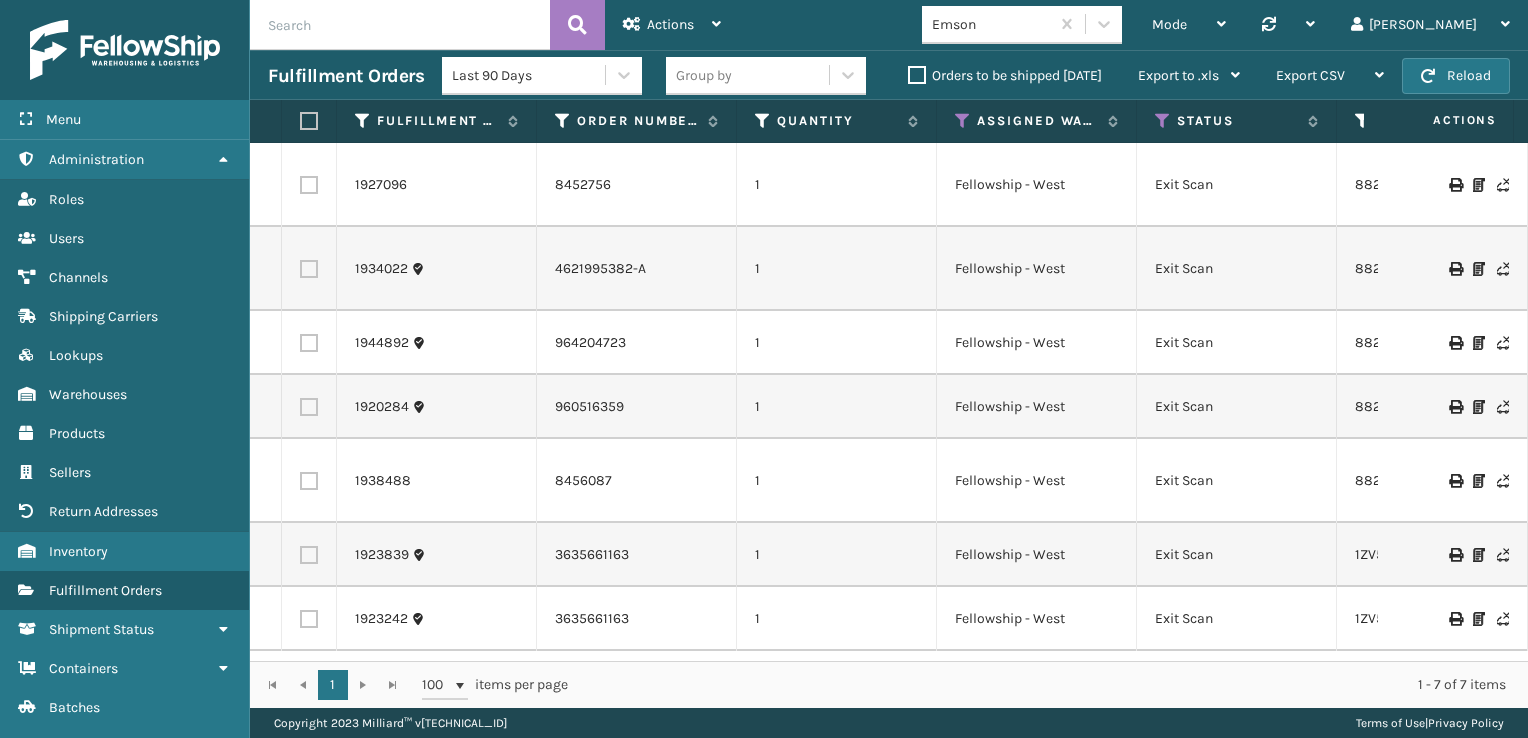scroll, scrollTop: 0, scrollLeft: 39, axis: horizontal 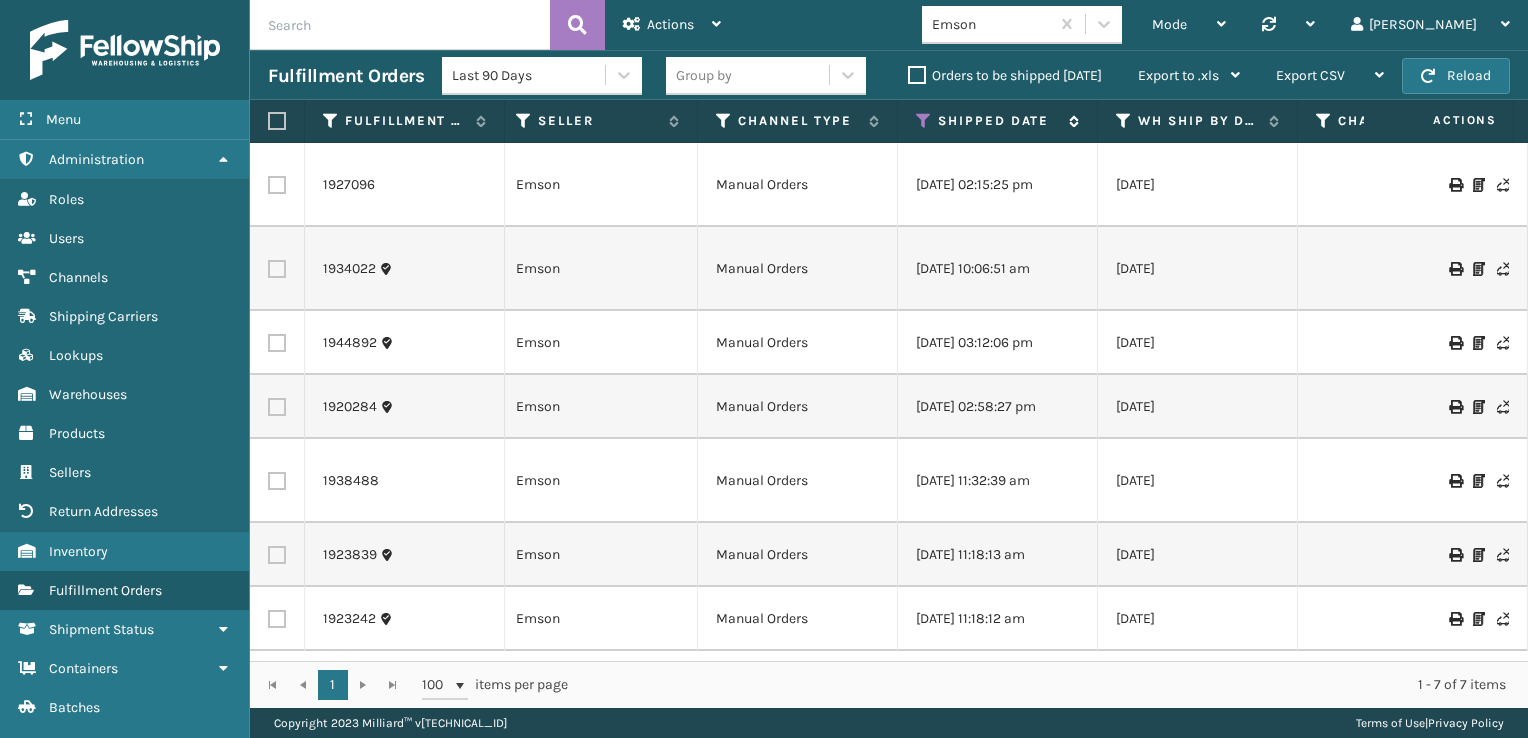 click at bounding box center [924, 121] 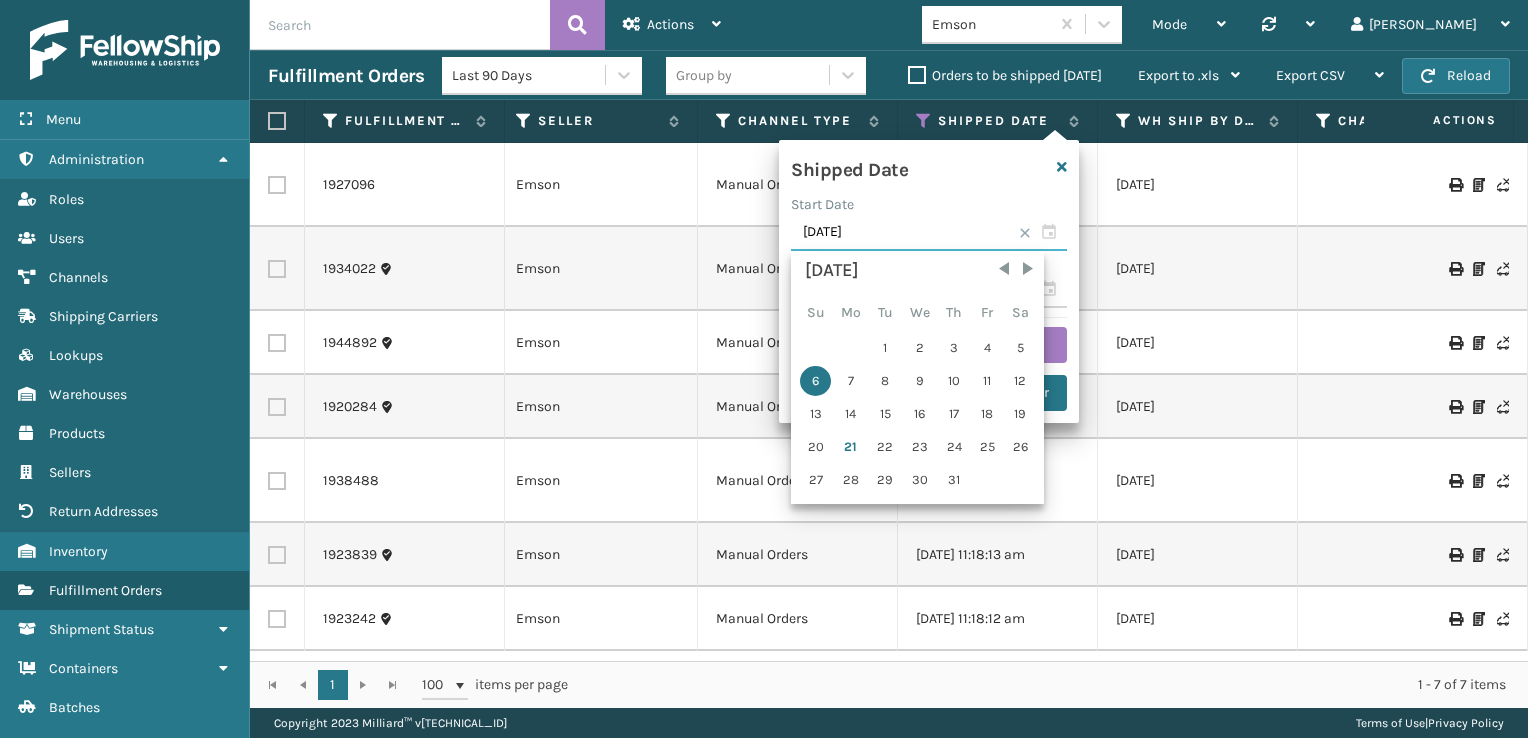 click on "[DATE]" at bounding box center [929, 233] 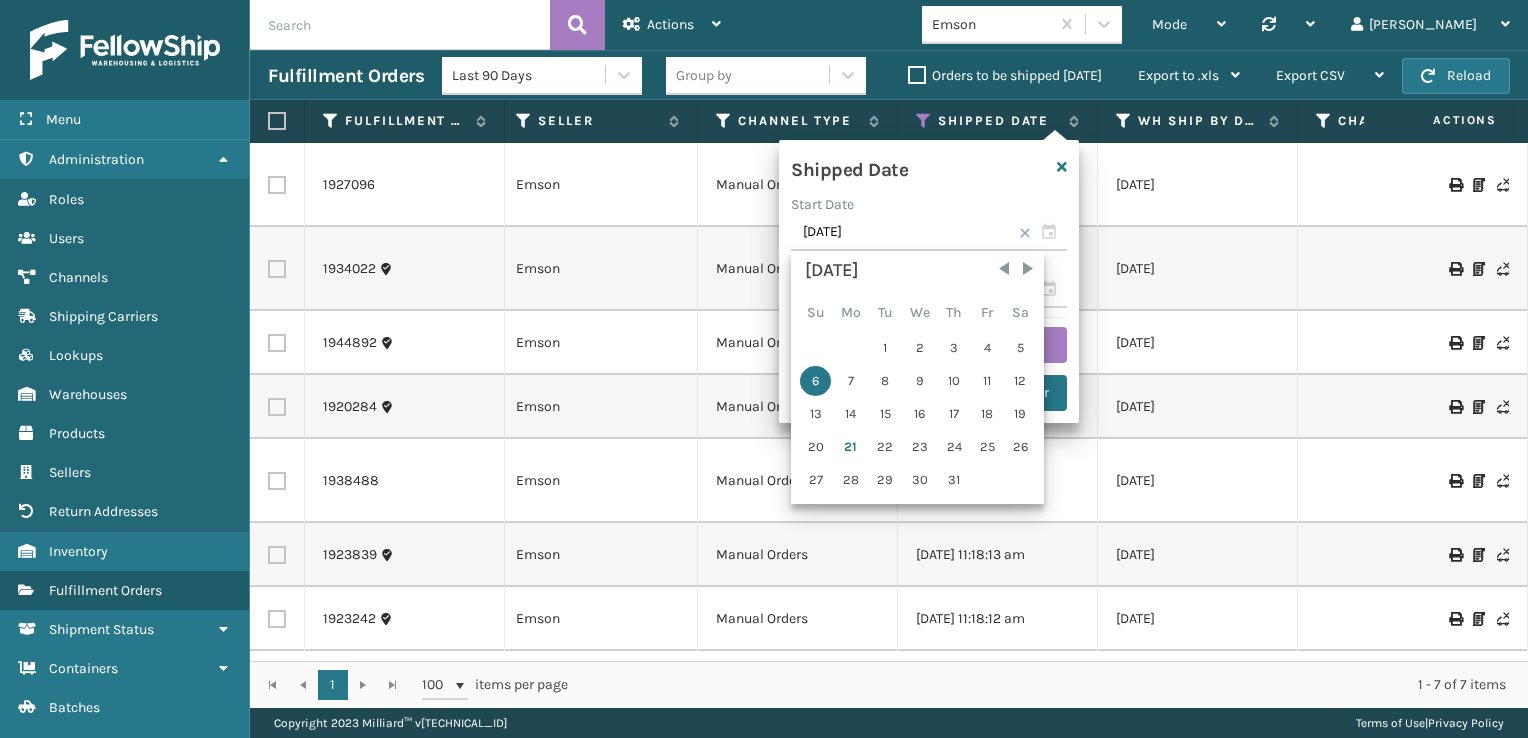 click on "13" at bounding box center (815, 414) 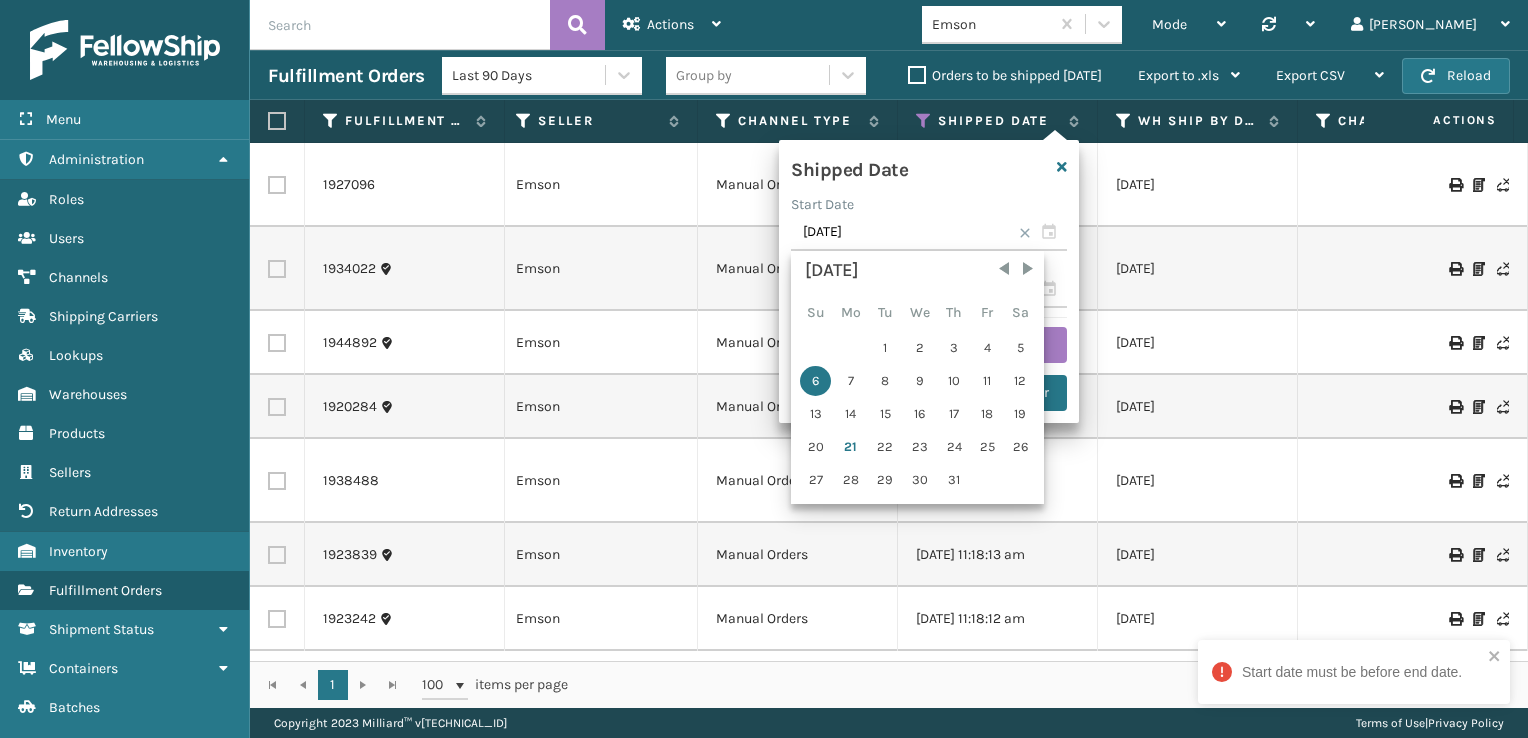 click on "13" at bounding box center (815, 414) 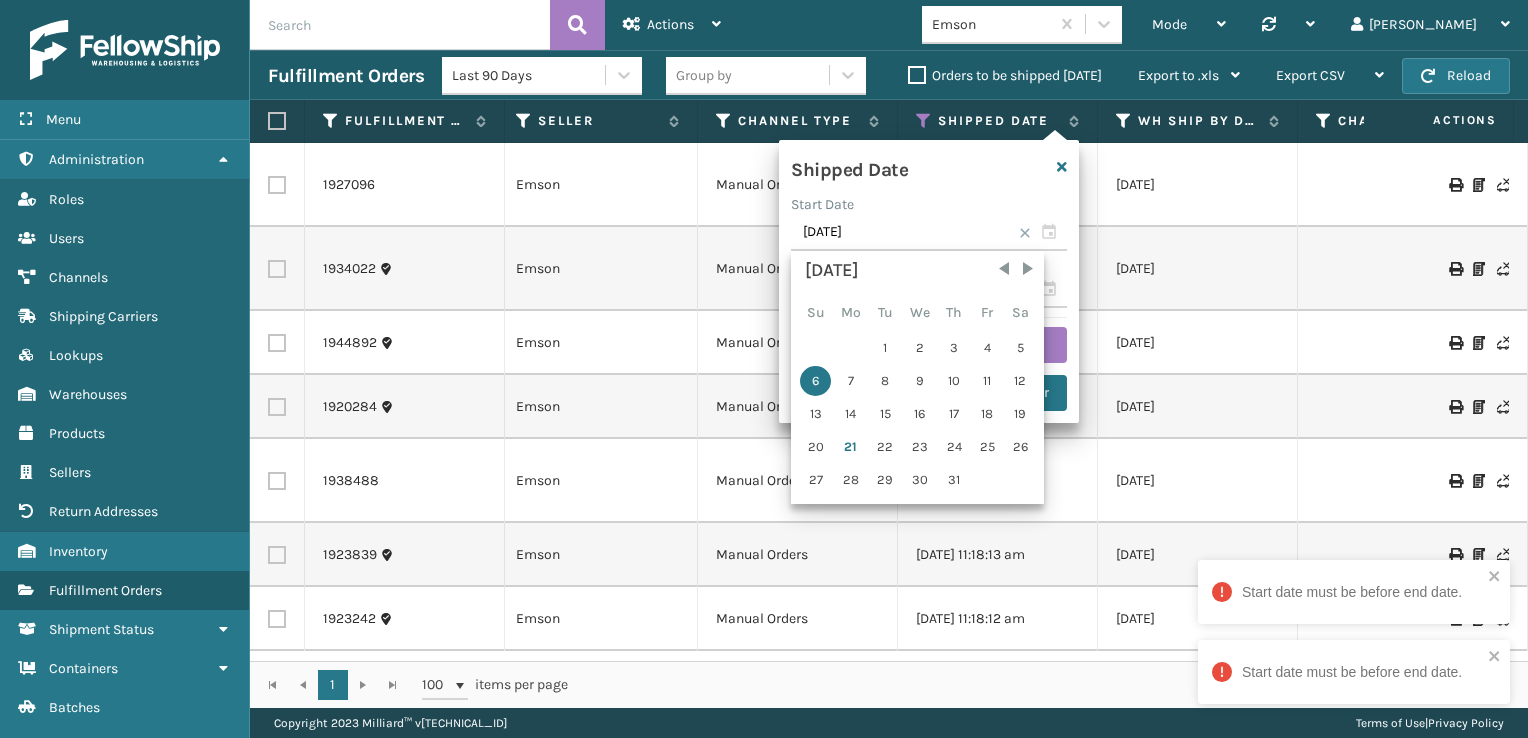 click on "13" at bounding box center (815, 414) 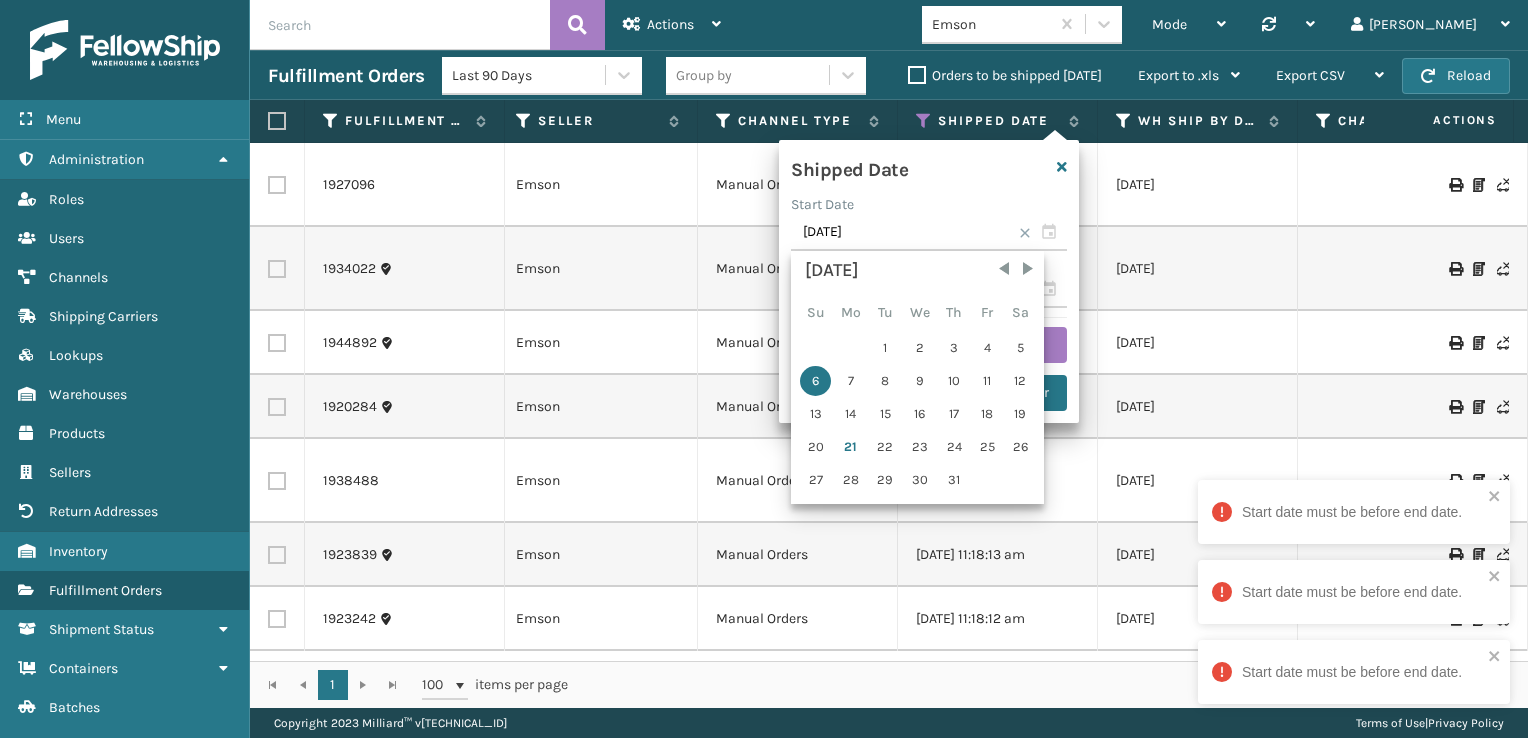 click on "13" at bounding box center [815, 414] 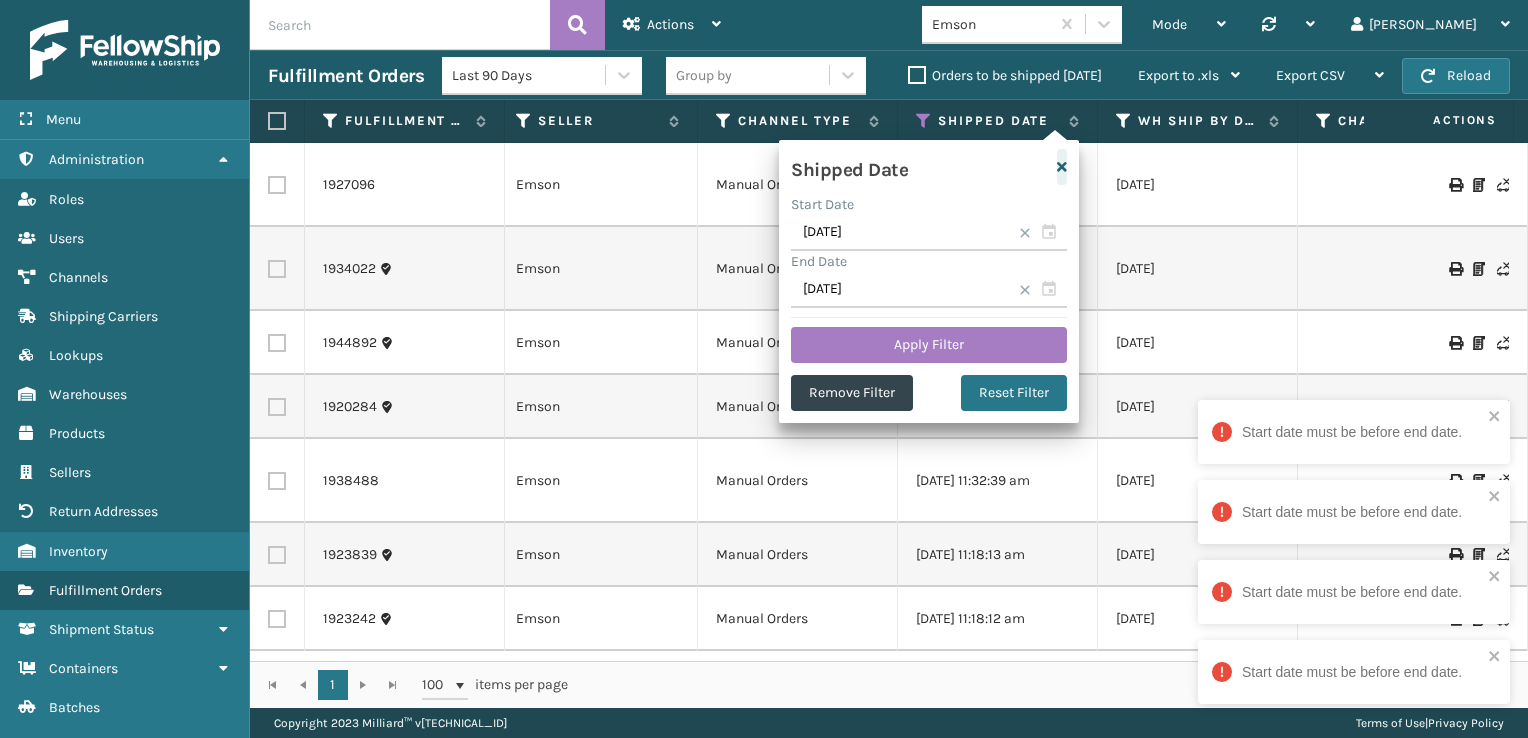 click at bounding box center (1062, 167) 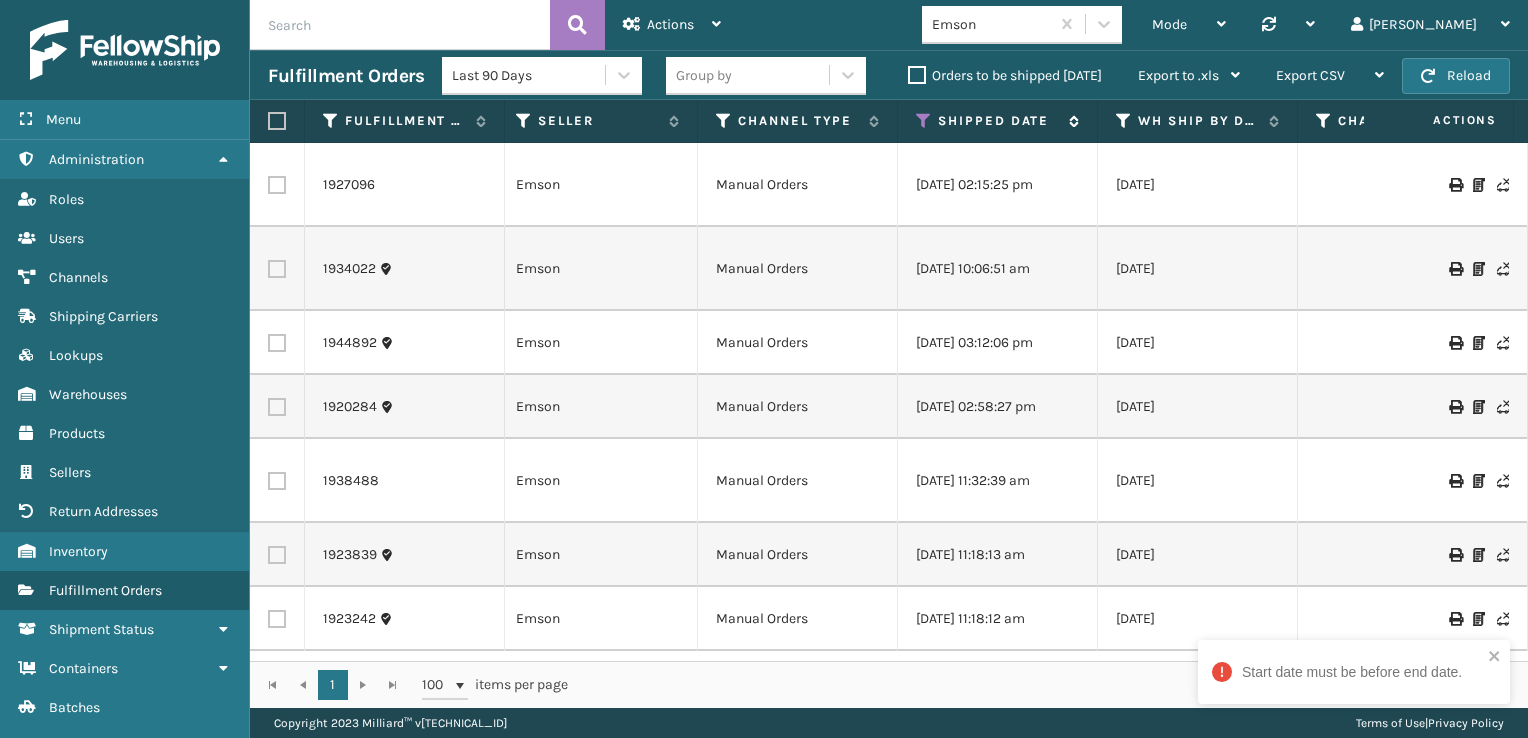 click at bounding box center [924, 121] 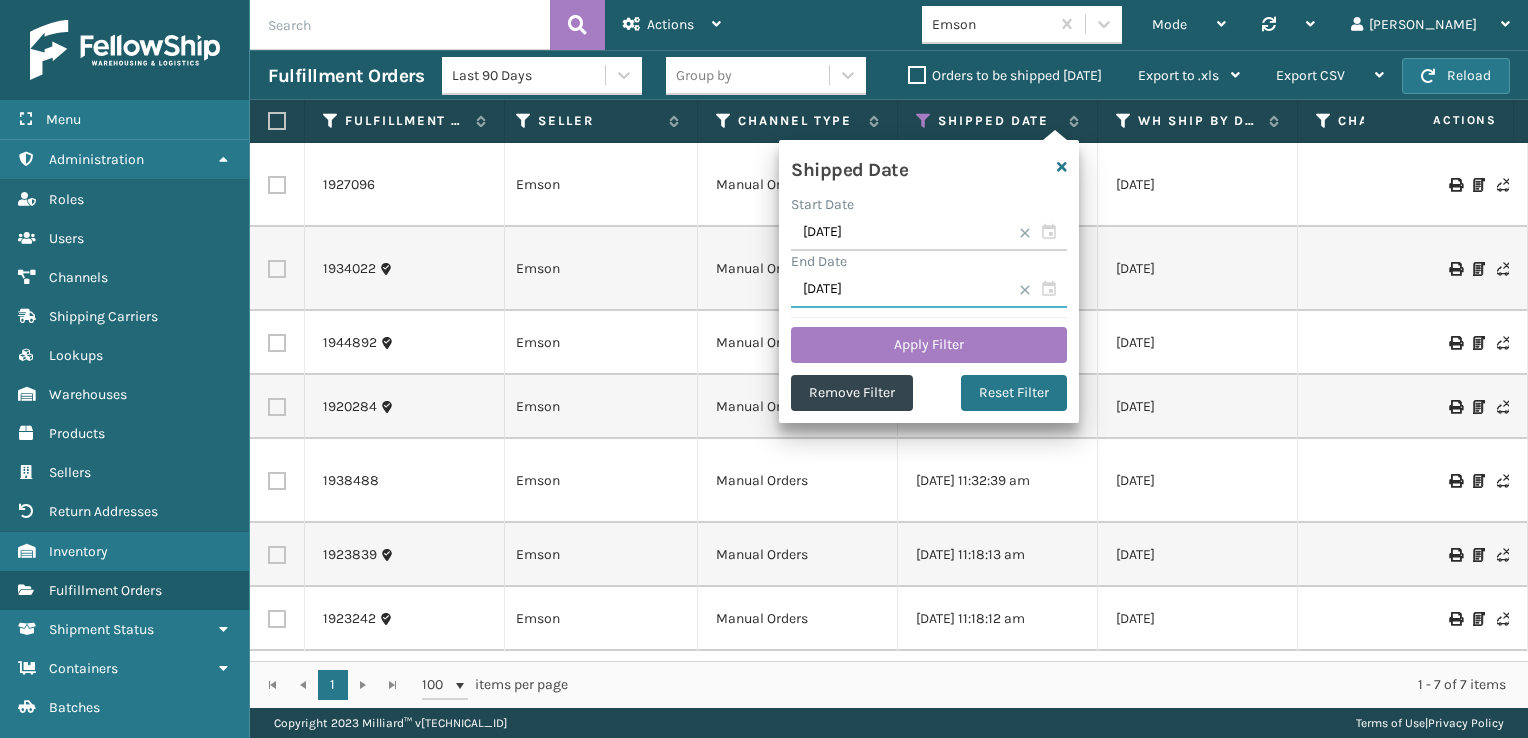 click on "[DATE]" at bounding box center [929, 290] 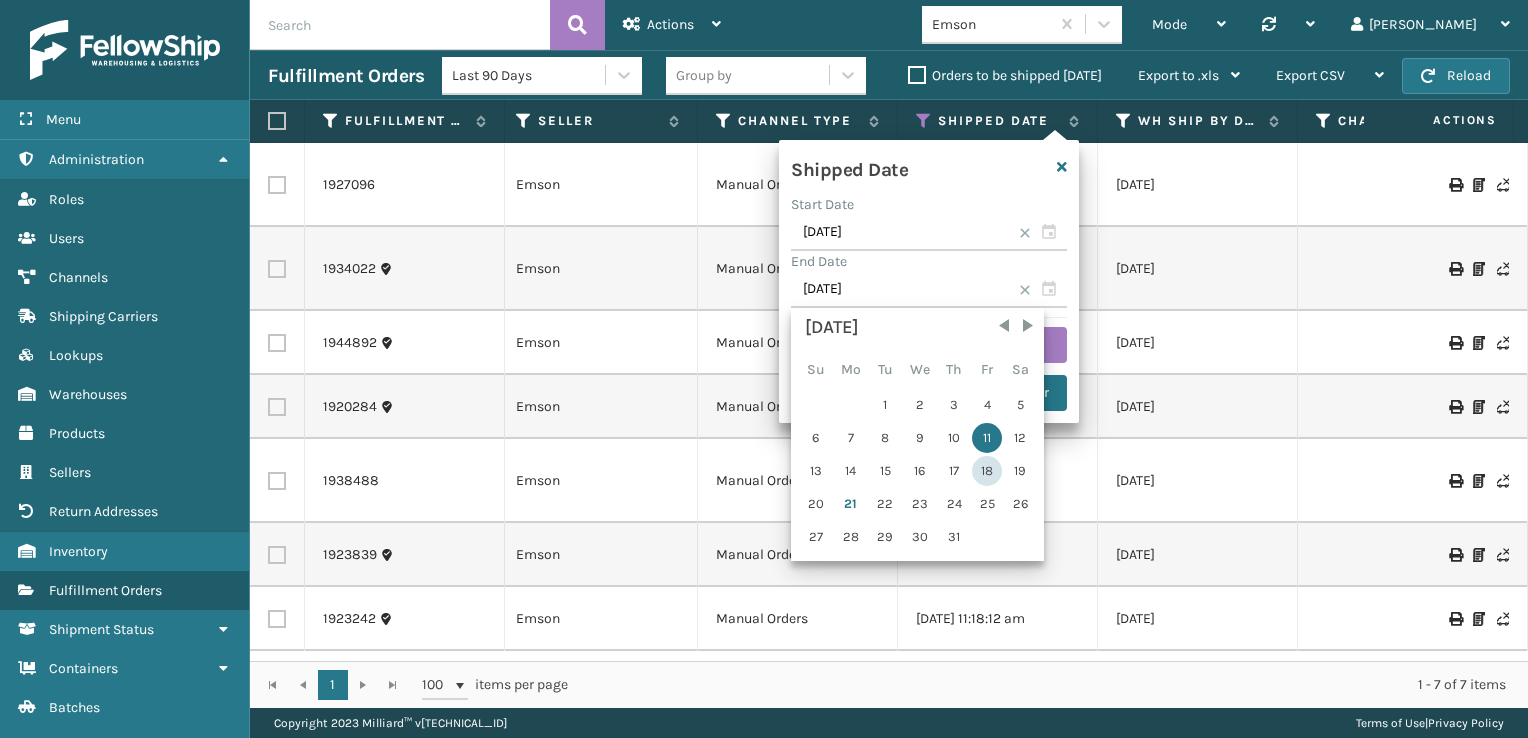click on "18" at bounding box center [987, 471] 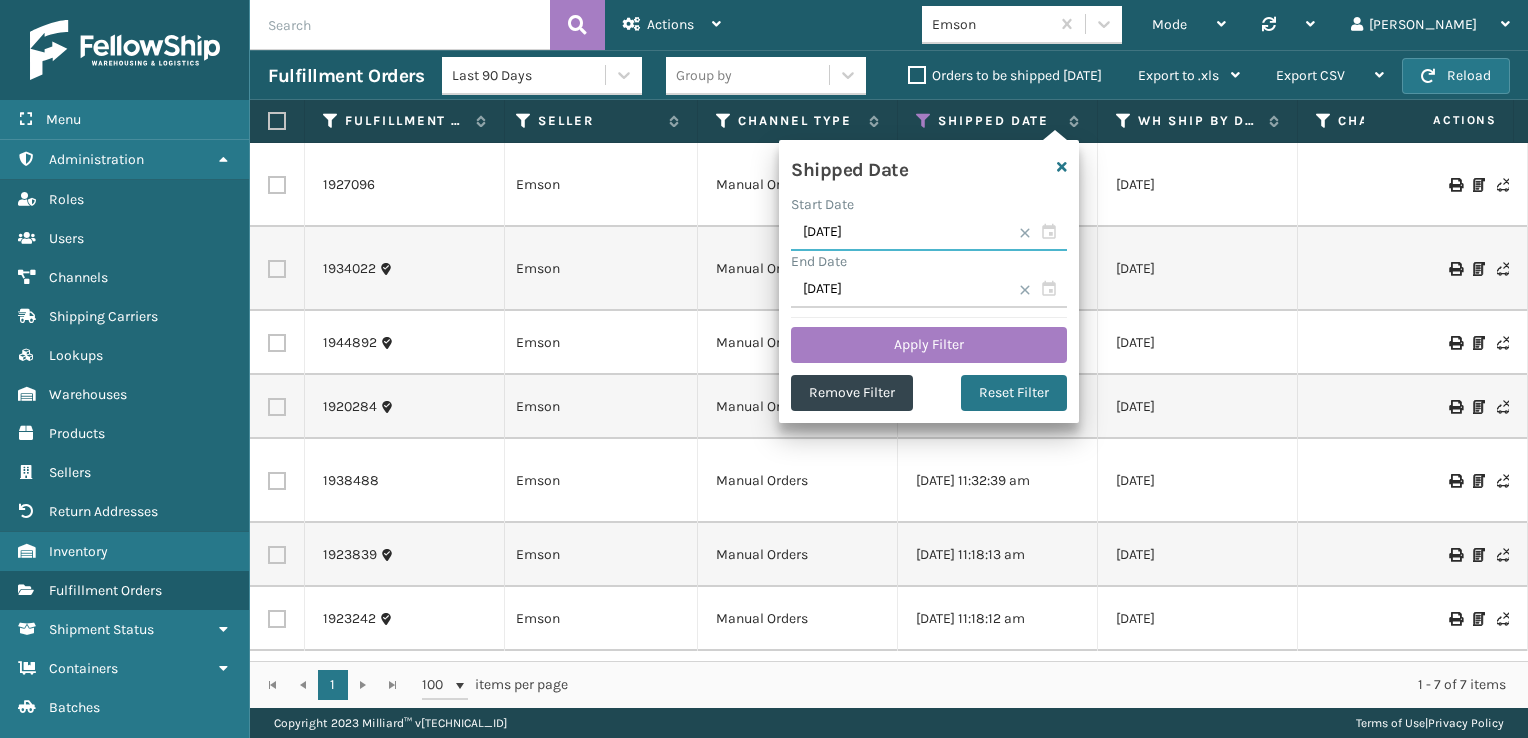 click on "[DATE]" at bounding box center (929, 233) 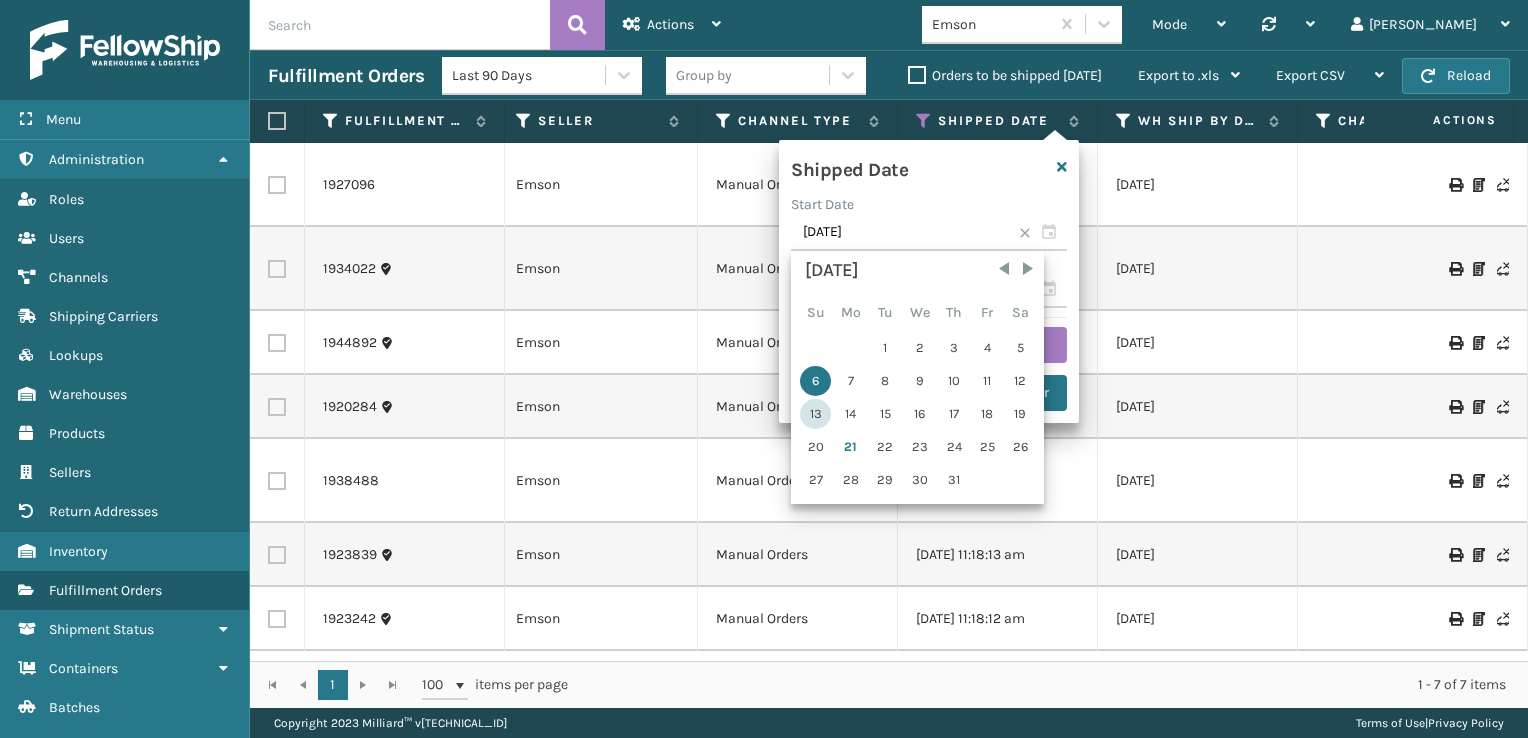 click on "13" at bounding box center (815, 414) 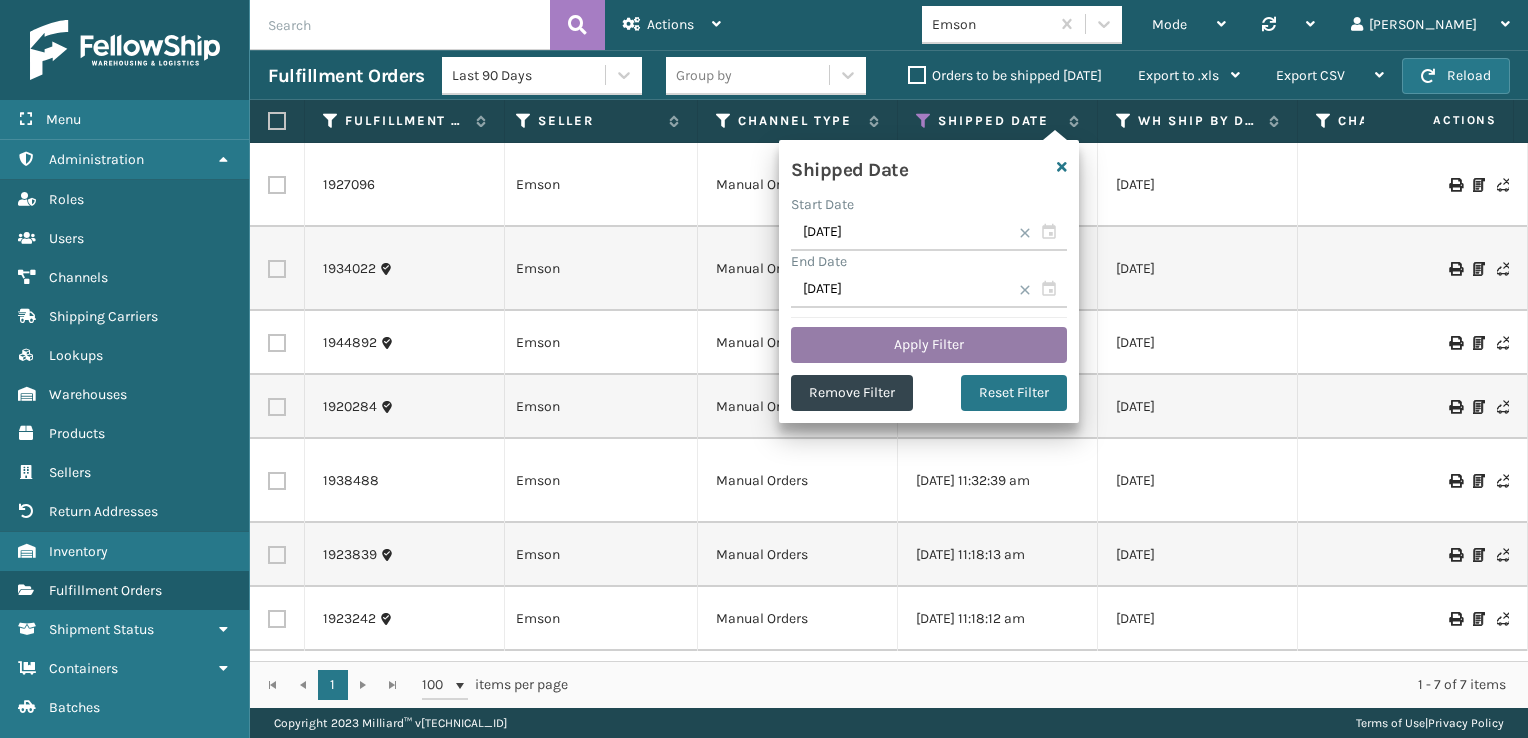 click on "Apply Filter" at bounding box center [929, 345] 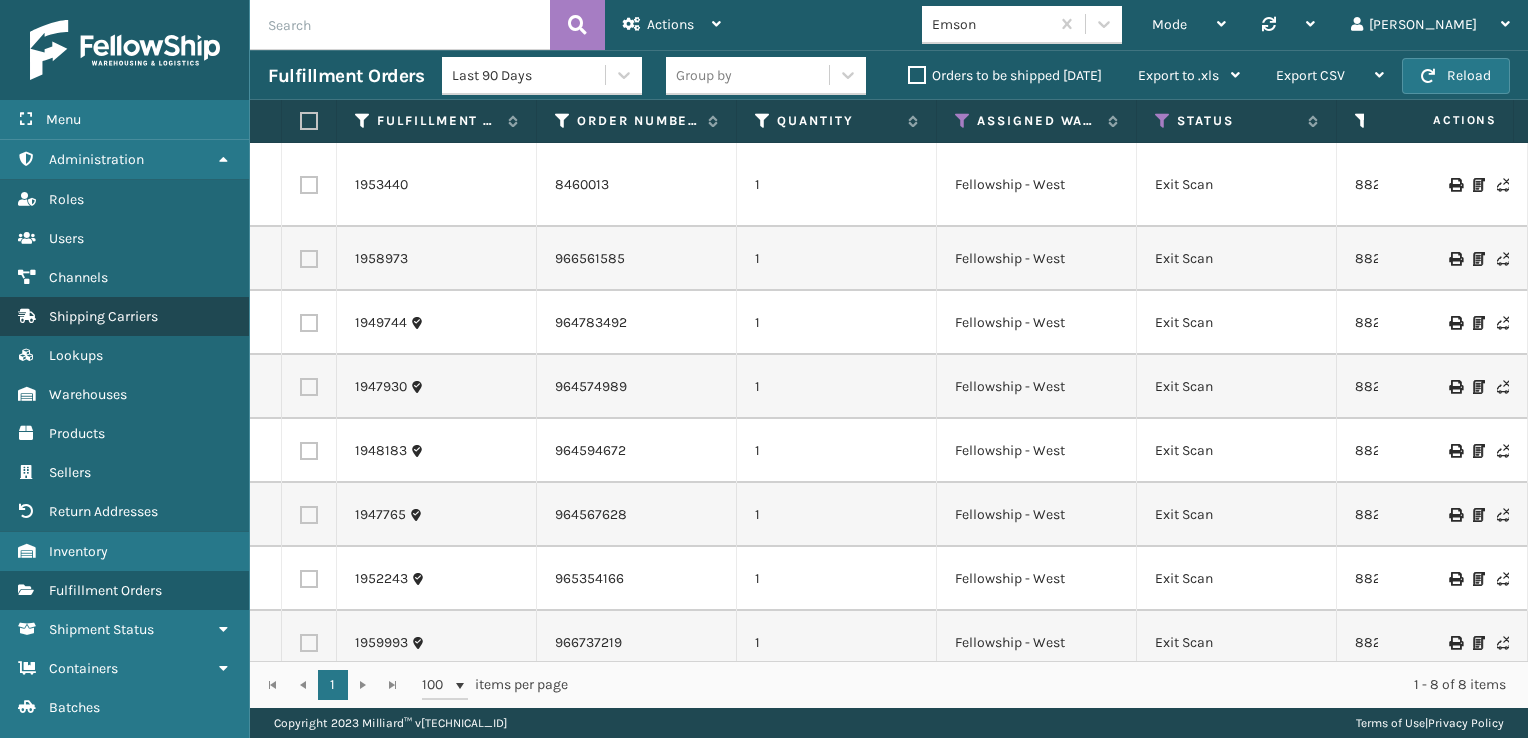 click on "Warehouses   Shipping Carriers" at bounding box center [124, 316] 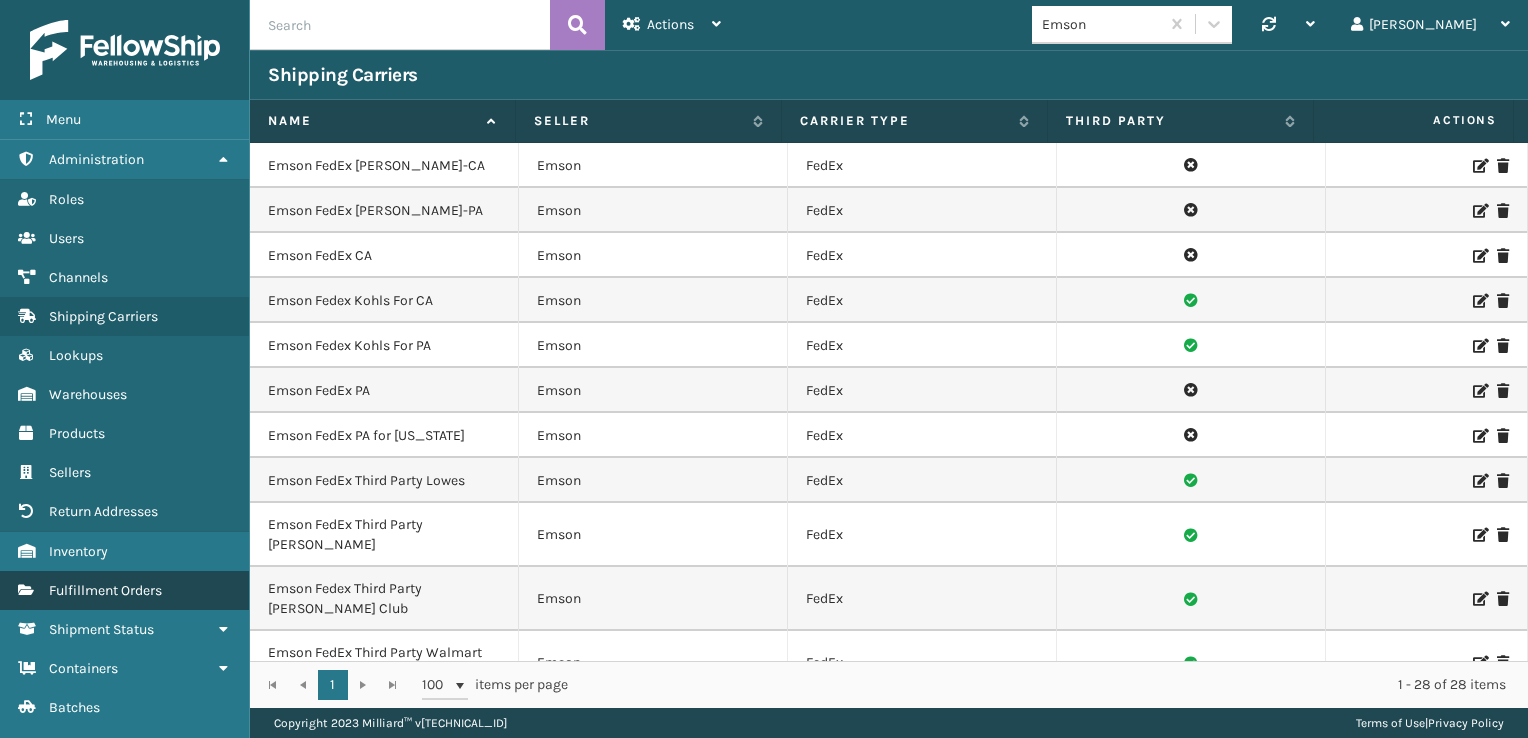 click on "Fulfillment Orders" at bounding box center [105, 590] 